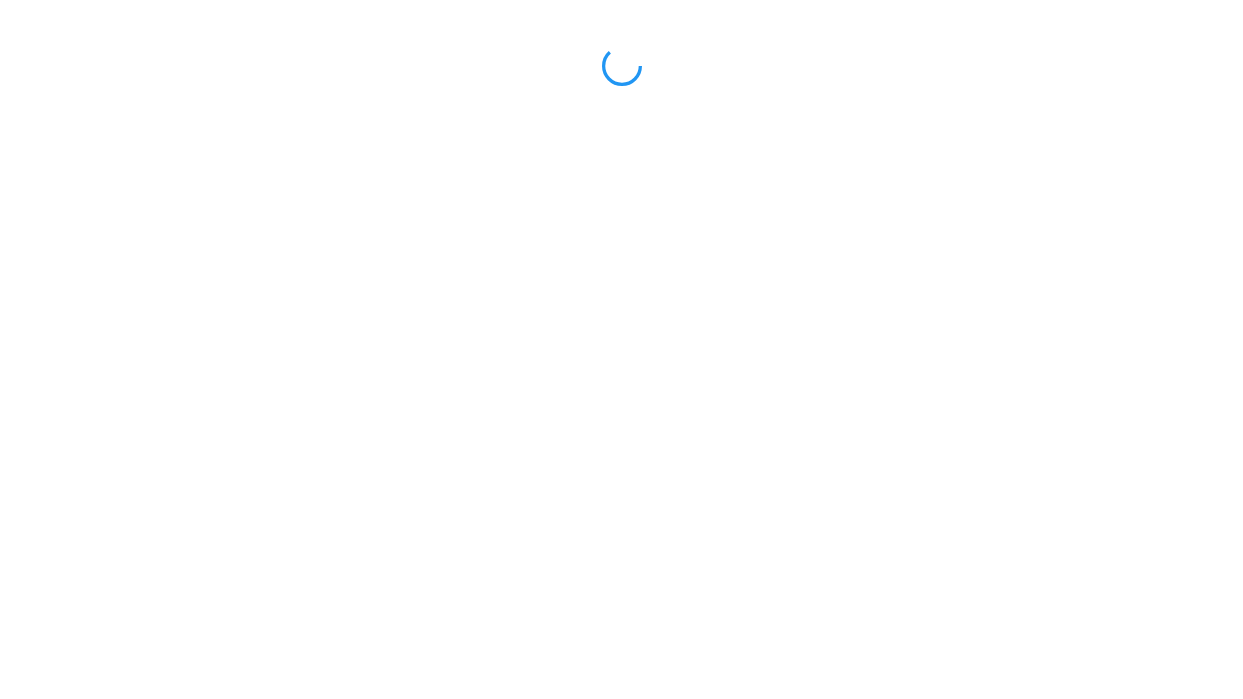 scroll, scrollTop: 0, scrollLeft: 0, axis: both 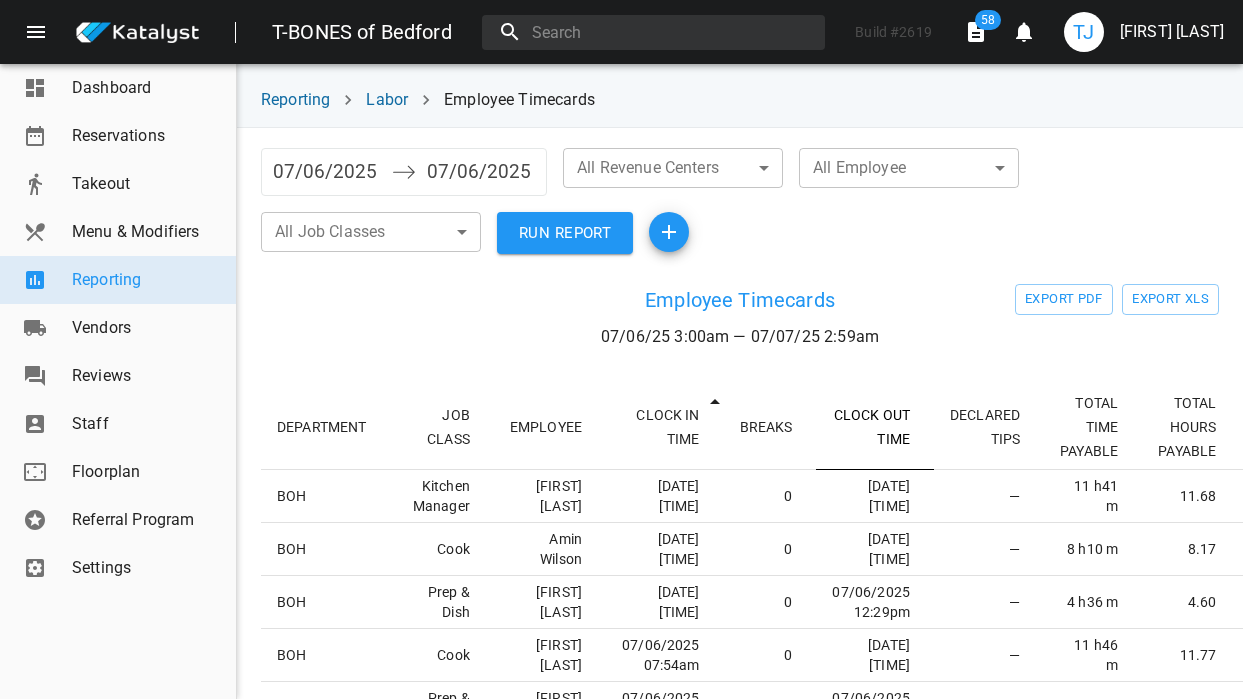 click on "CLOCK OUT TIME" at bounding box center (875, 427) 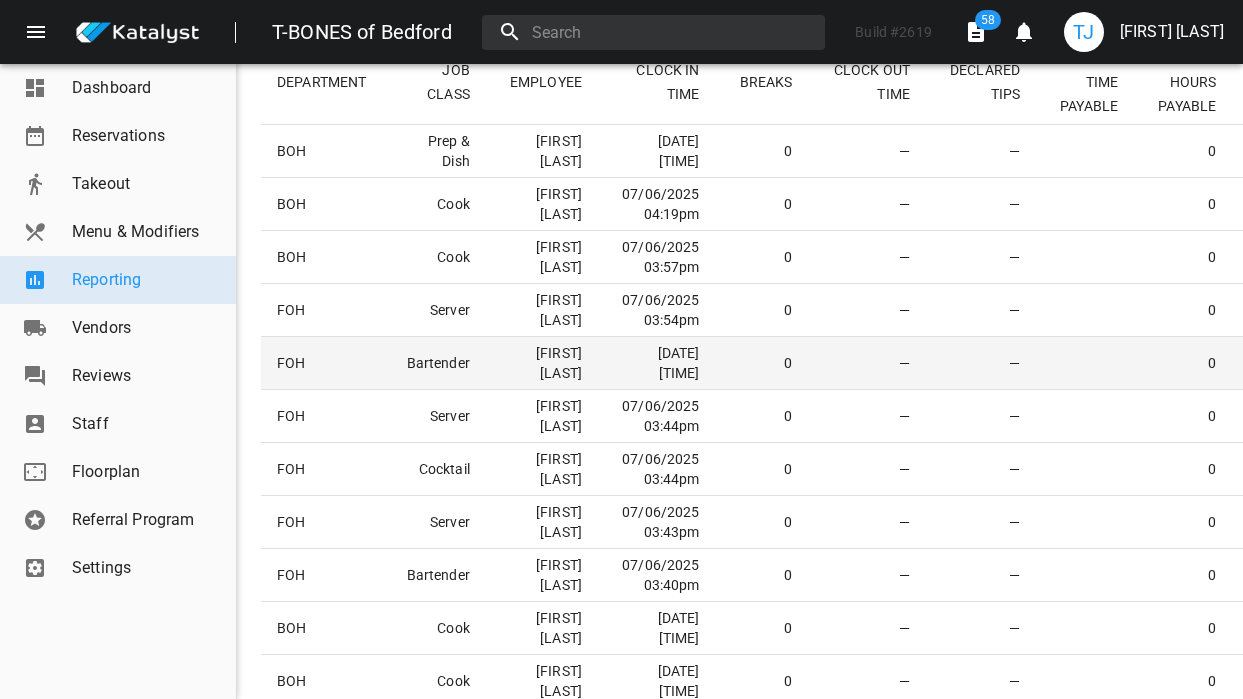 scroll, scrollTop: 358, scrollLeft: 0, axis: vertical 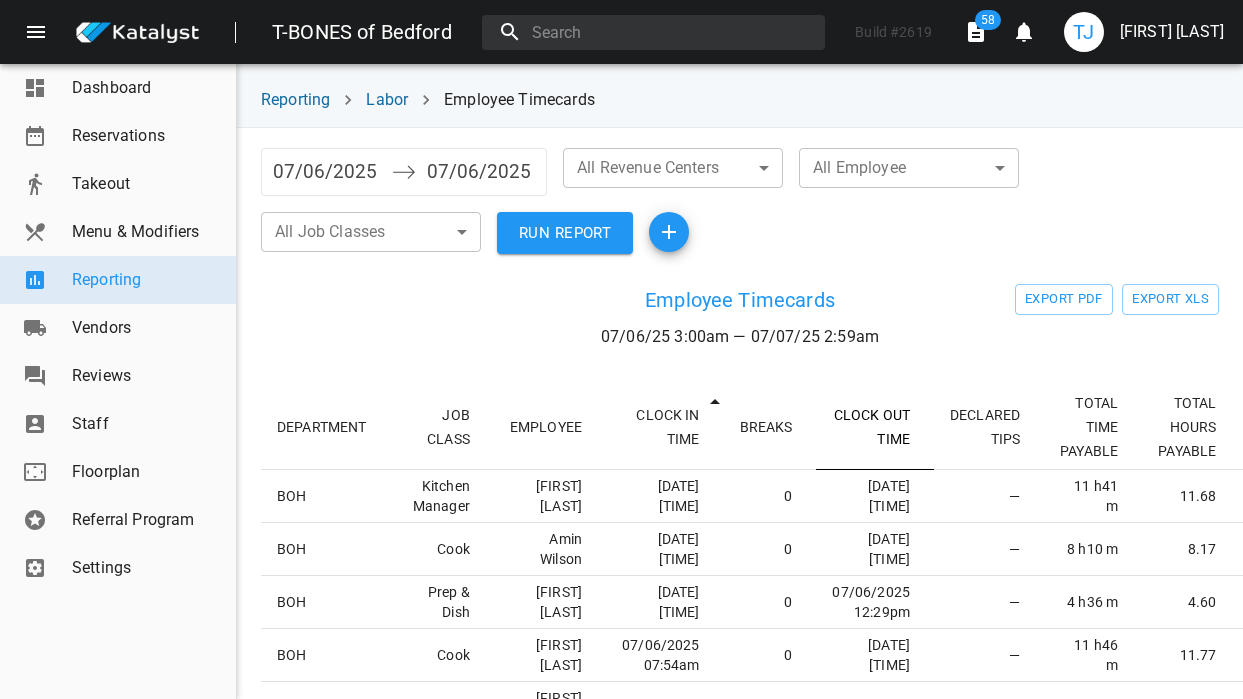 click on "CLOCK OUT TIME" at bounding box center (875, 427) 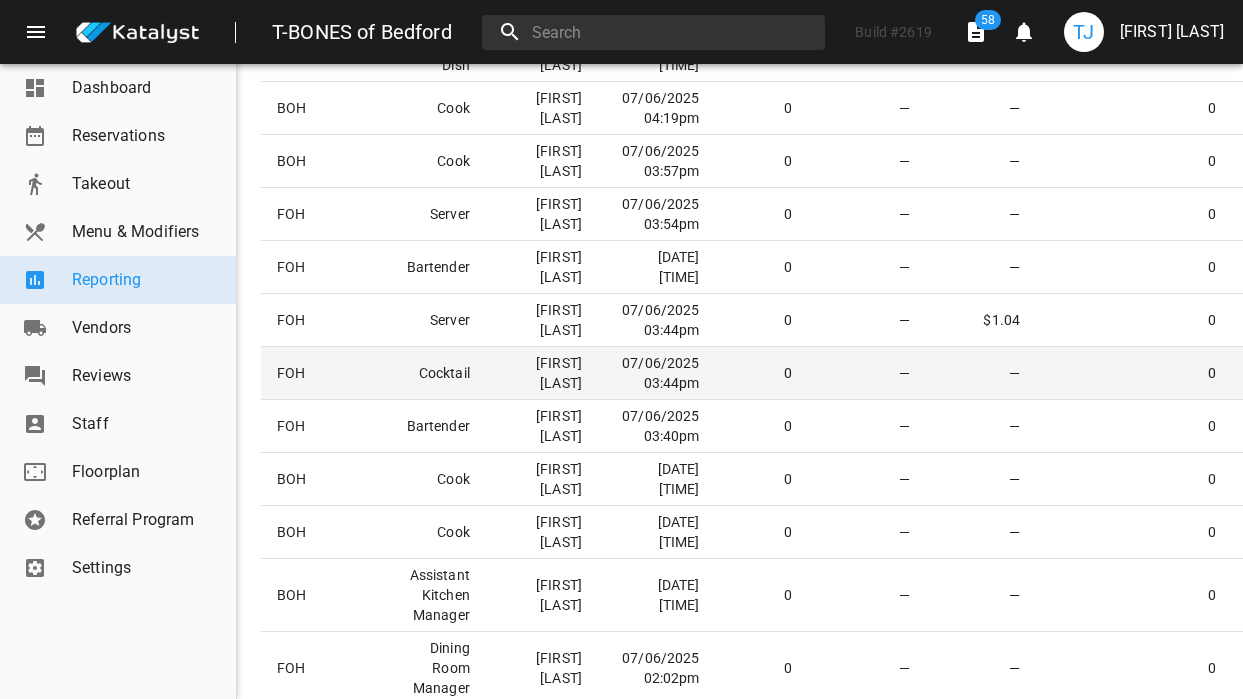 scroll, scrollTop: 384, scrollLeft: 0, axis: vertical 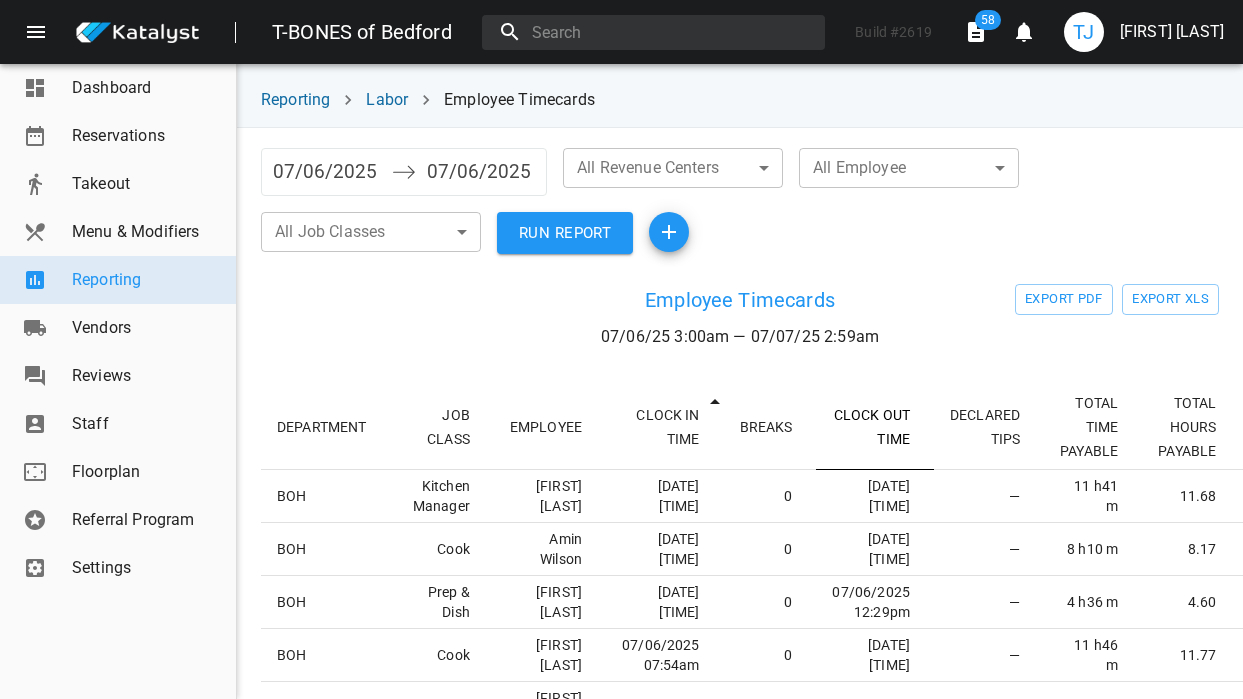 click on "CLOCK OUT TIME" at bounding box center [875, 427] 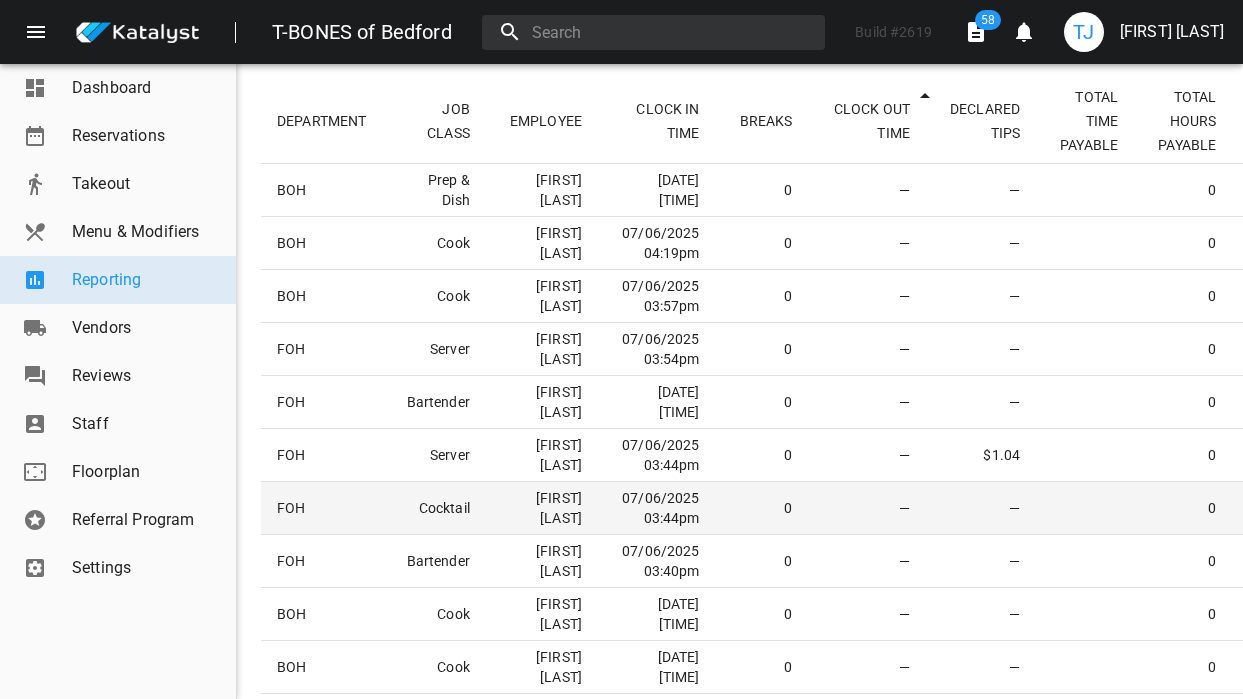 scroll, scrollTop: 287, scrollLeft: 0, axis: vertical 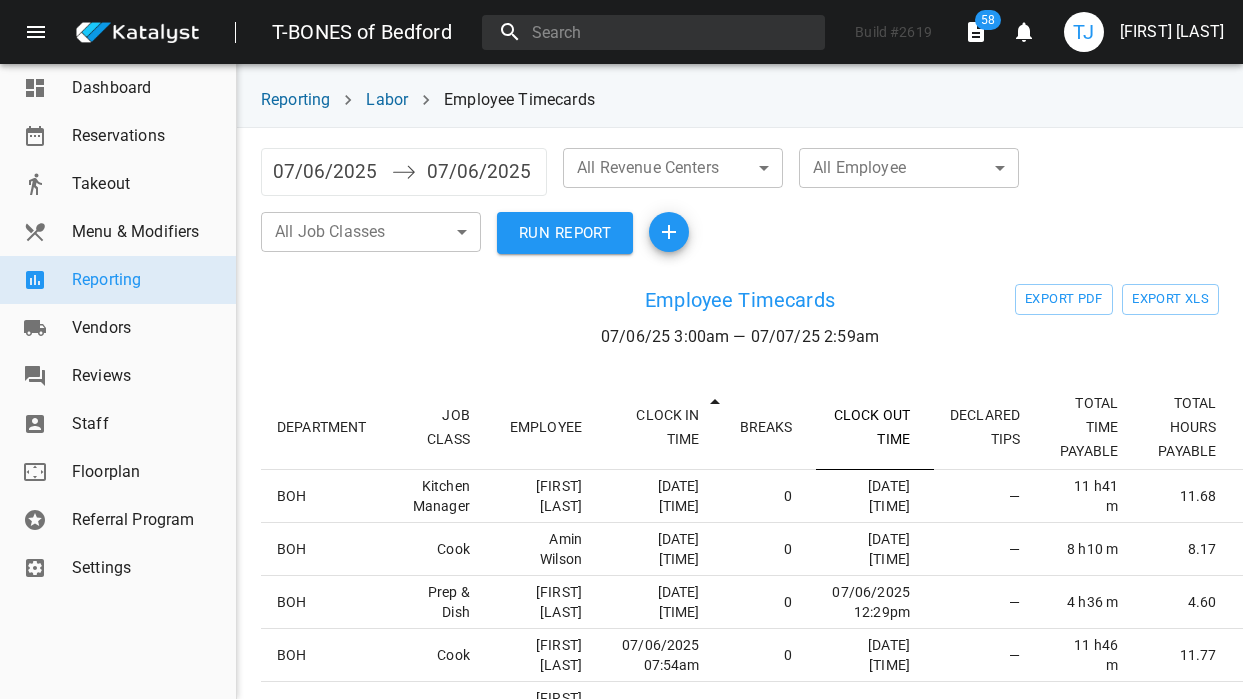 click on "CLOCK OUT TIME" at bounding box center [875, 427] 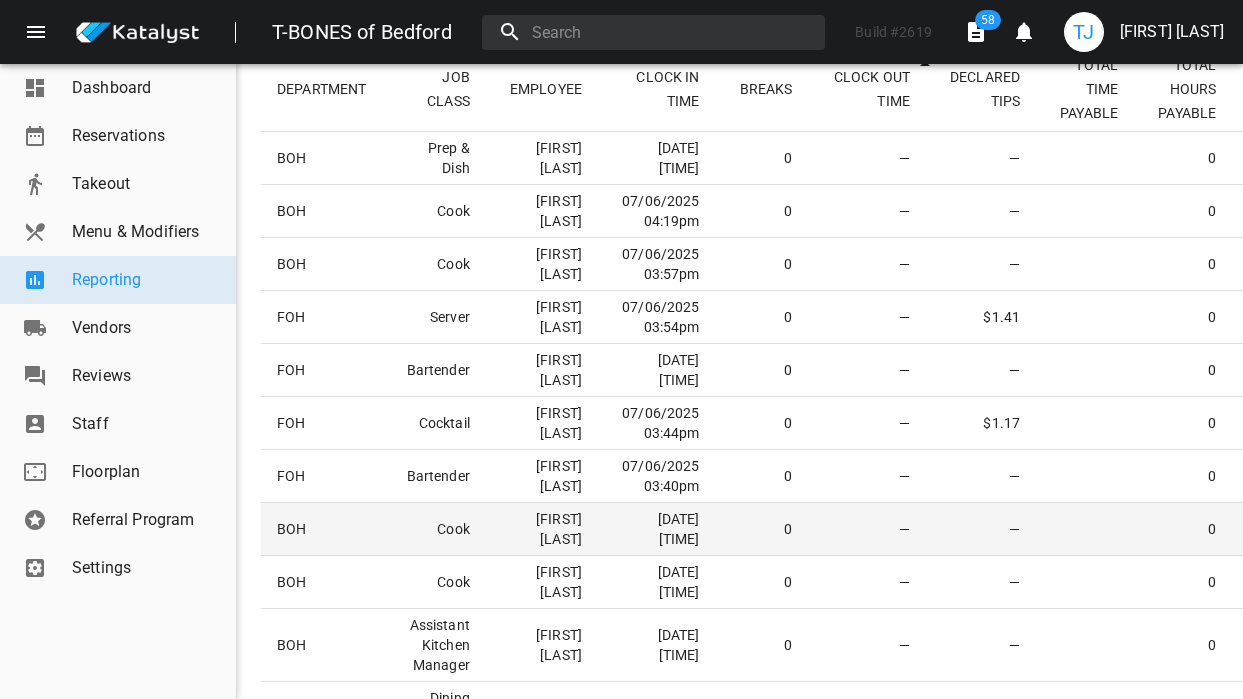 scroll, scrollTop: 337, scrollLeft: 0, axis: vertical 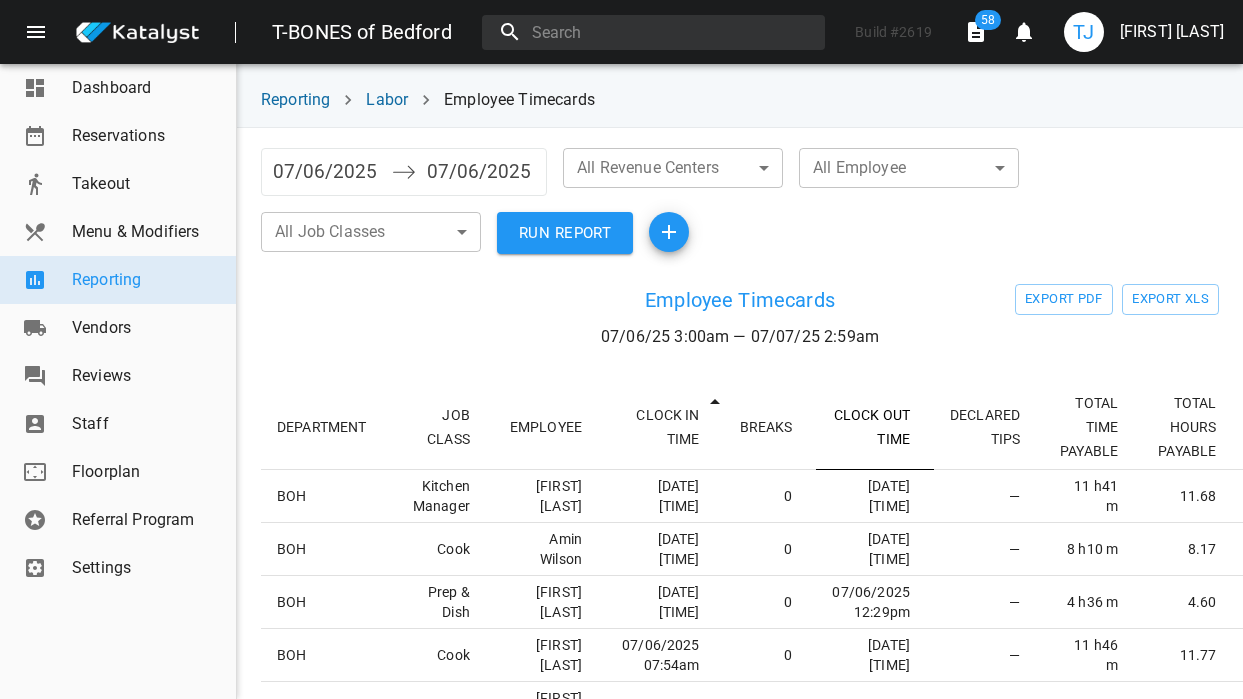 click on "CLOCK OUT TIME" at bounding box center (875, 427) 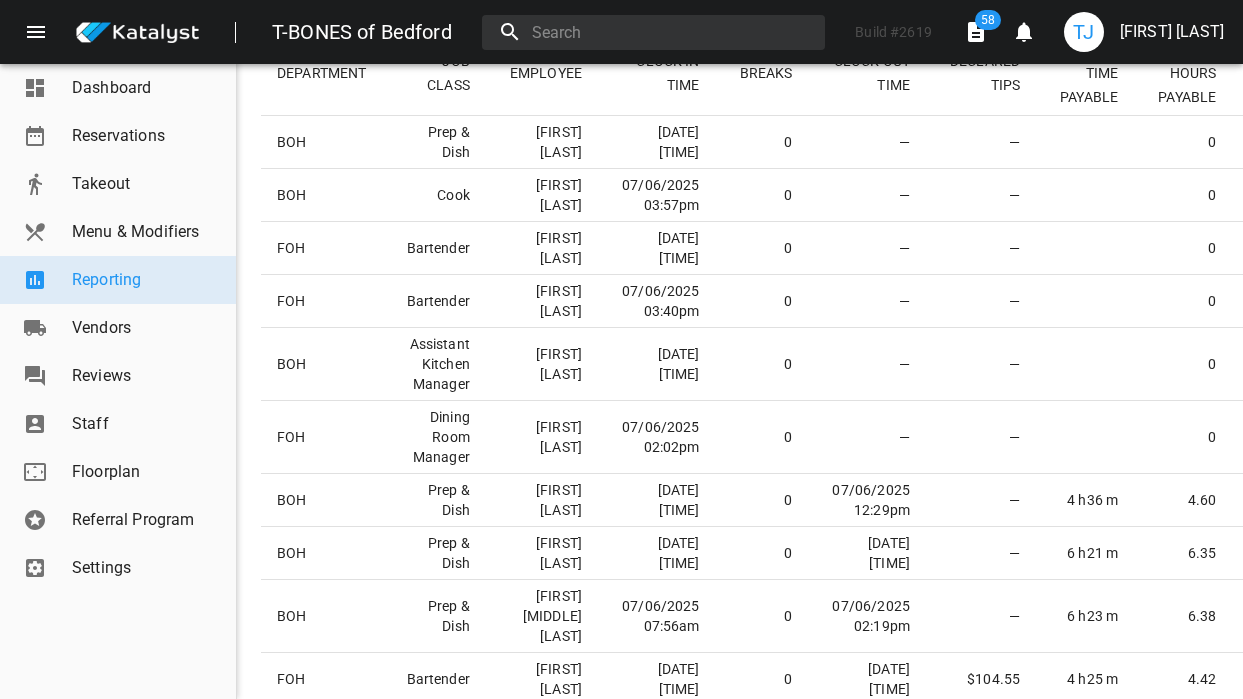 scroll, scrollTop: 340, scrollLeft: 0, axis: vertical 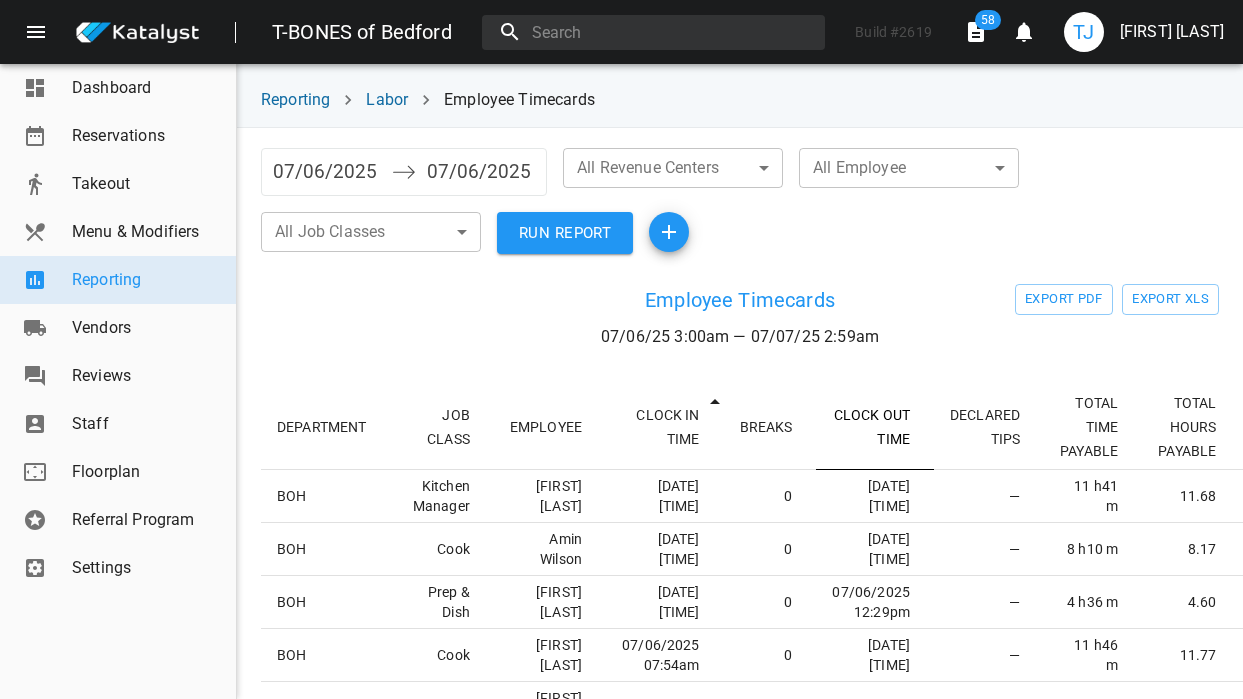 click on "CLOCK OUT TIME" at bounding box center (875, 427) 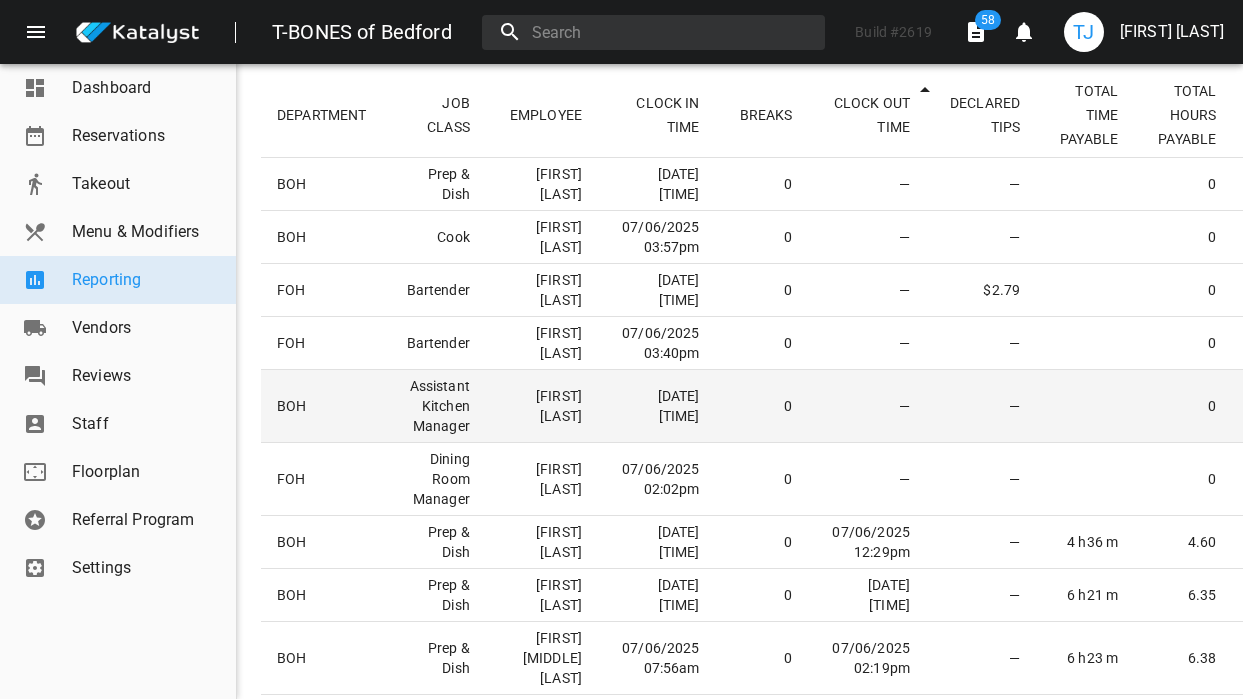 scroll, scrollTop: 314, scrollLeft: 0, axis: vertical 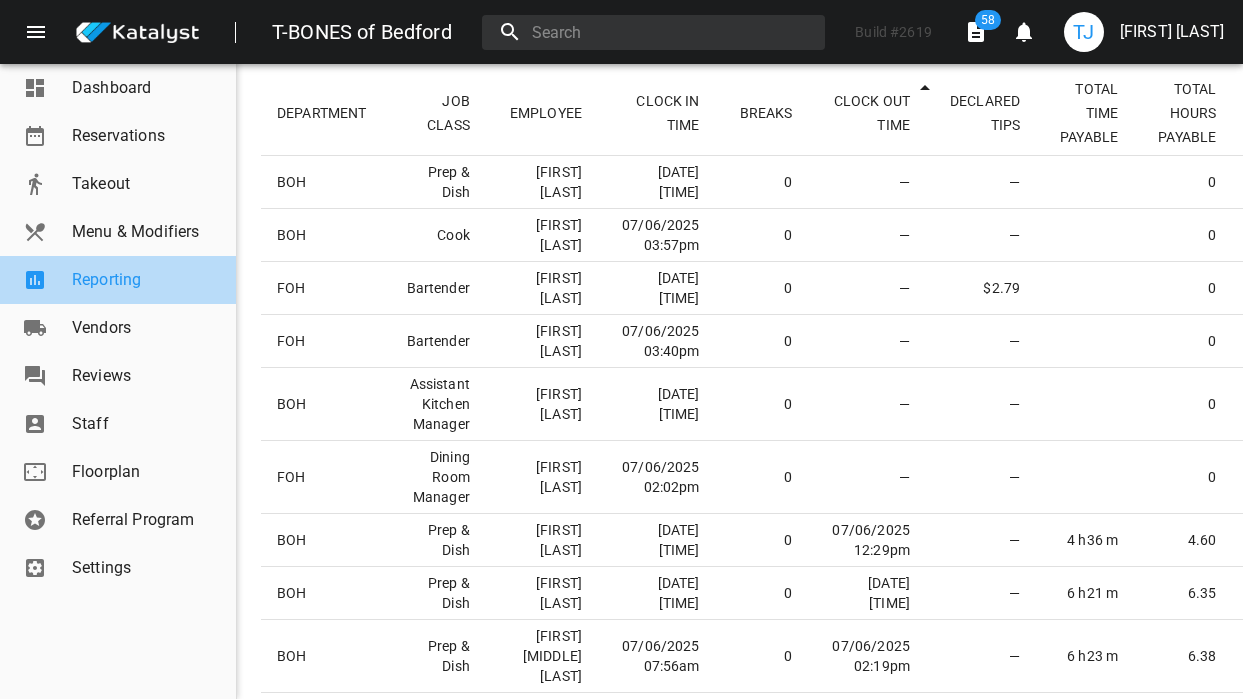 click on "Reporting" at bounding box center (146, 280) 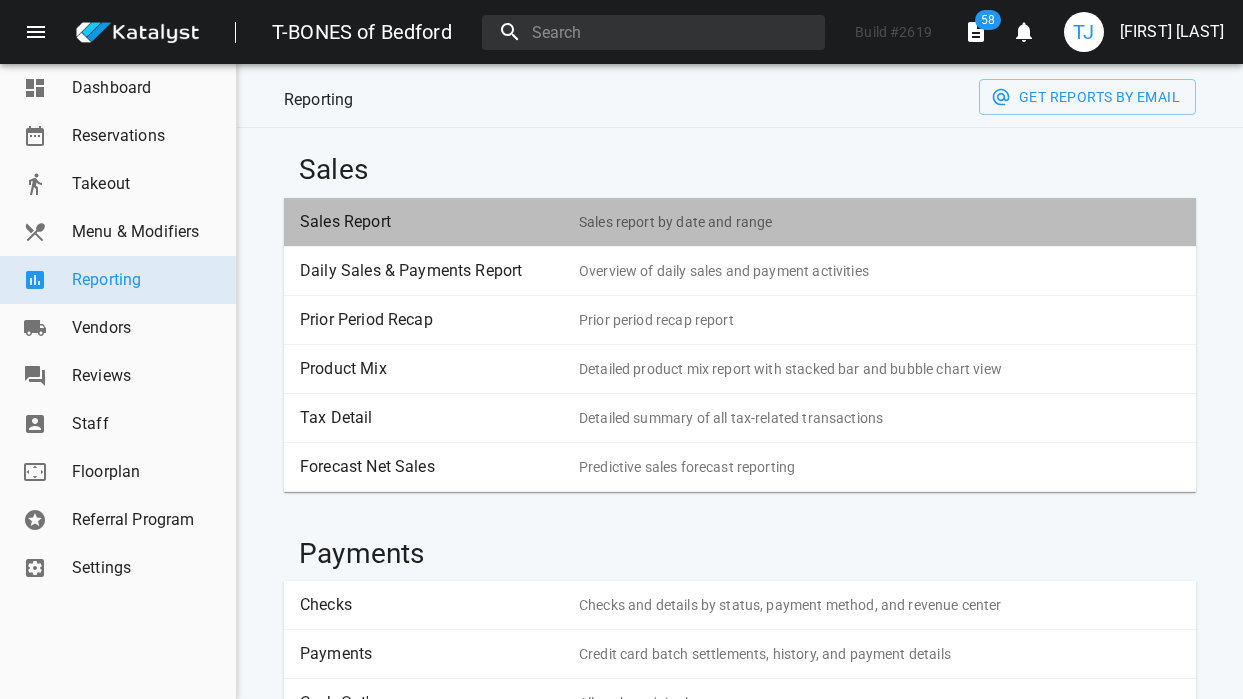 click on "Sales Report" at bounding box center (432, 222) 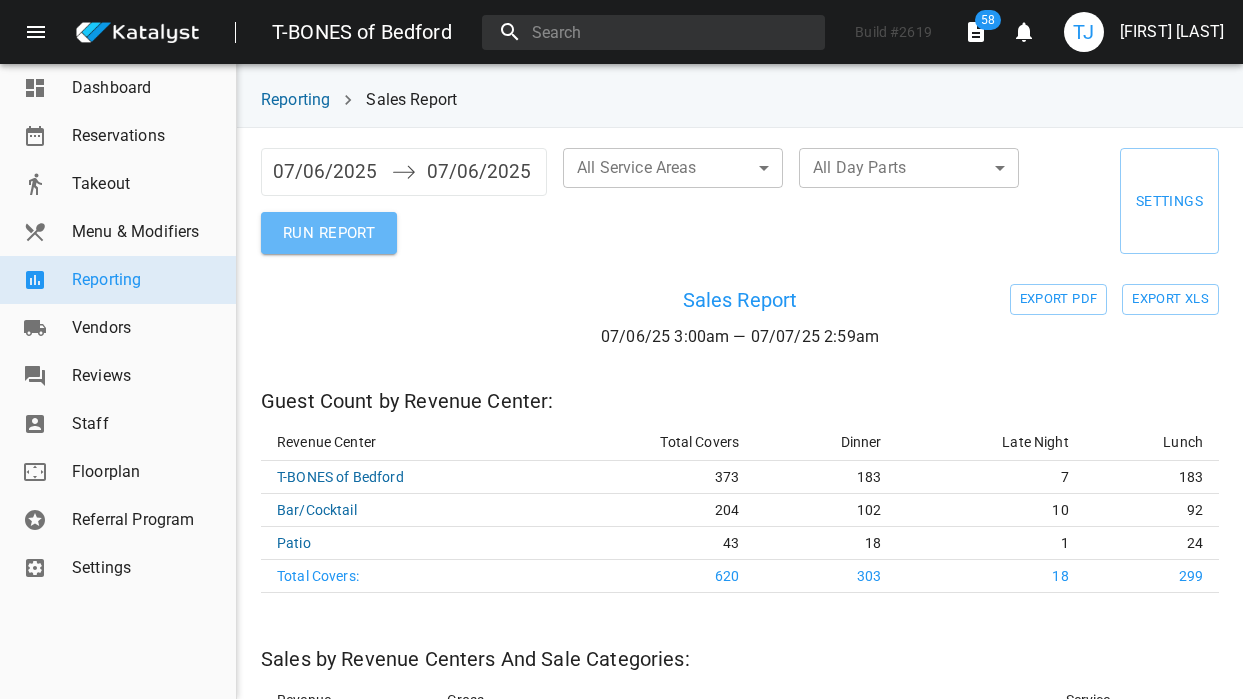 click on "RUN REPORT" at bounding box center (329, 233) 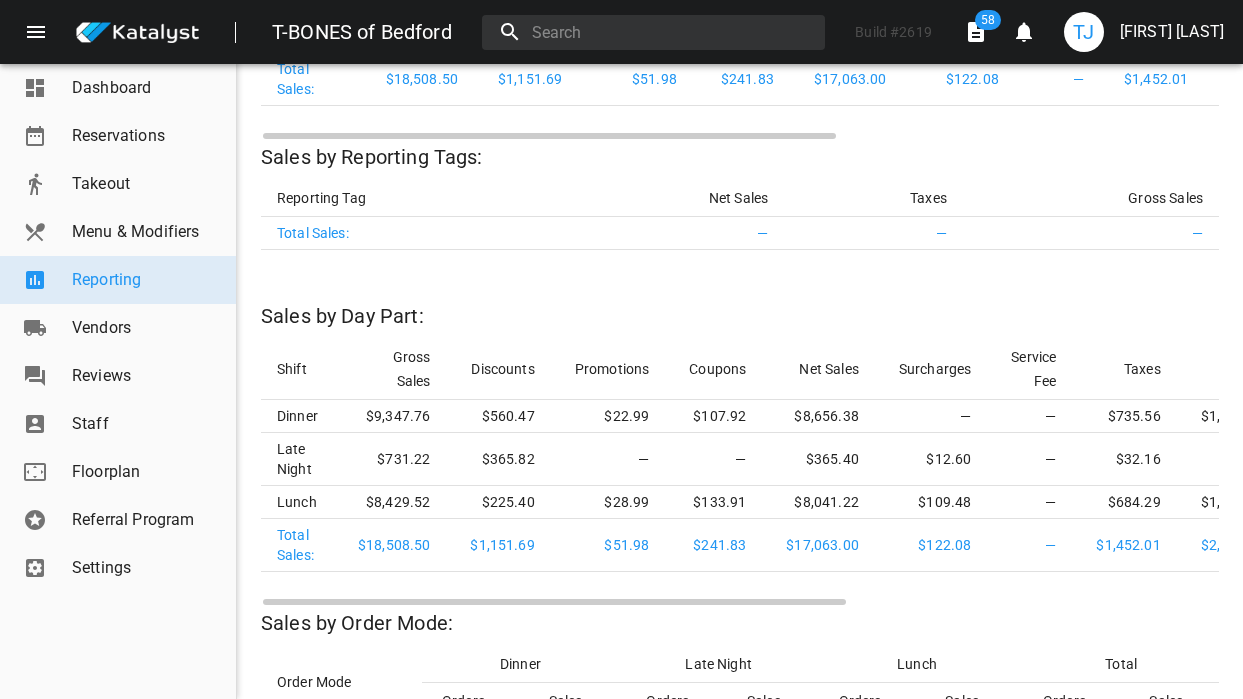 scroll, scrollTop: 2703, scrollLeft: 0, axis: vertical 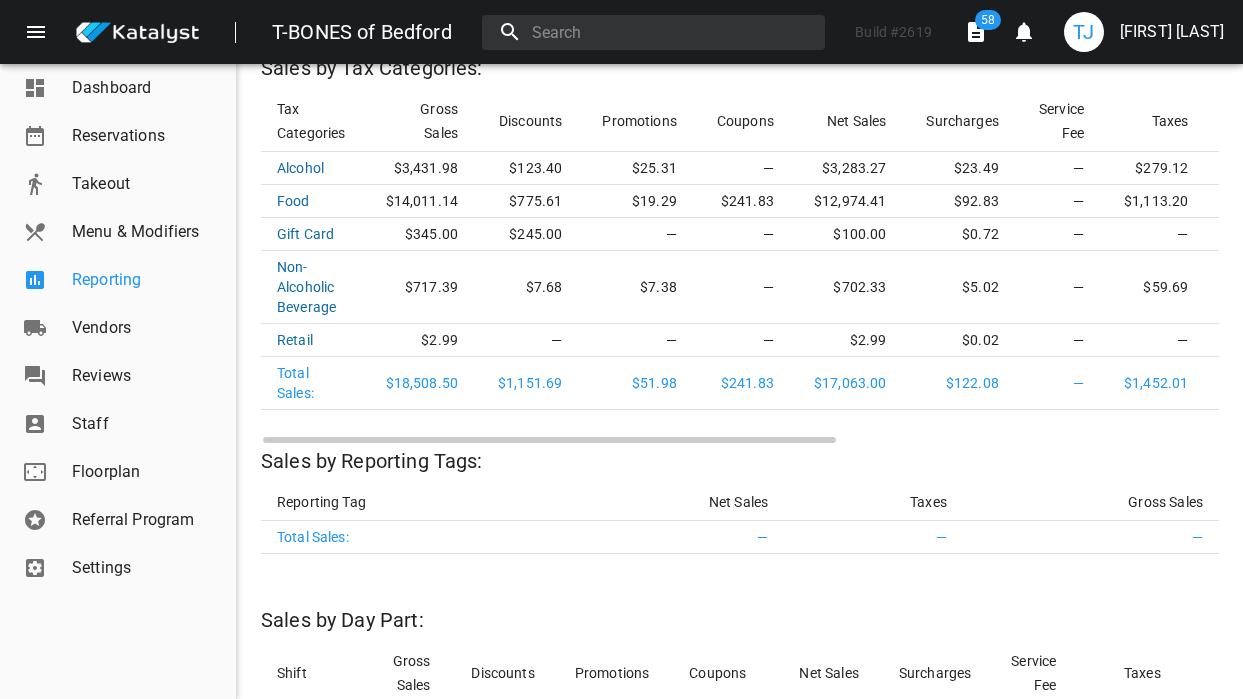 click on "Reporting" at bounding box center [146, 280] 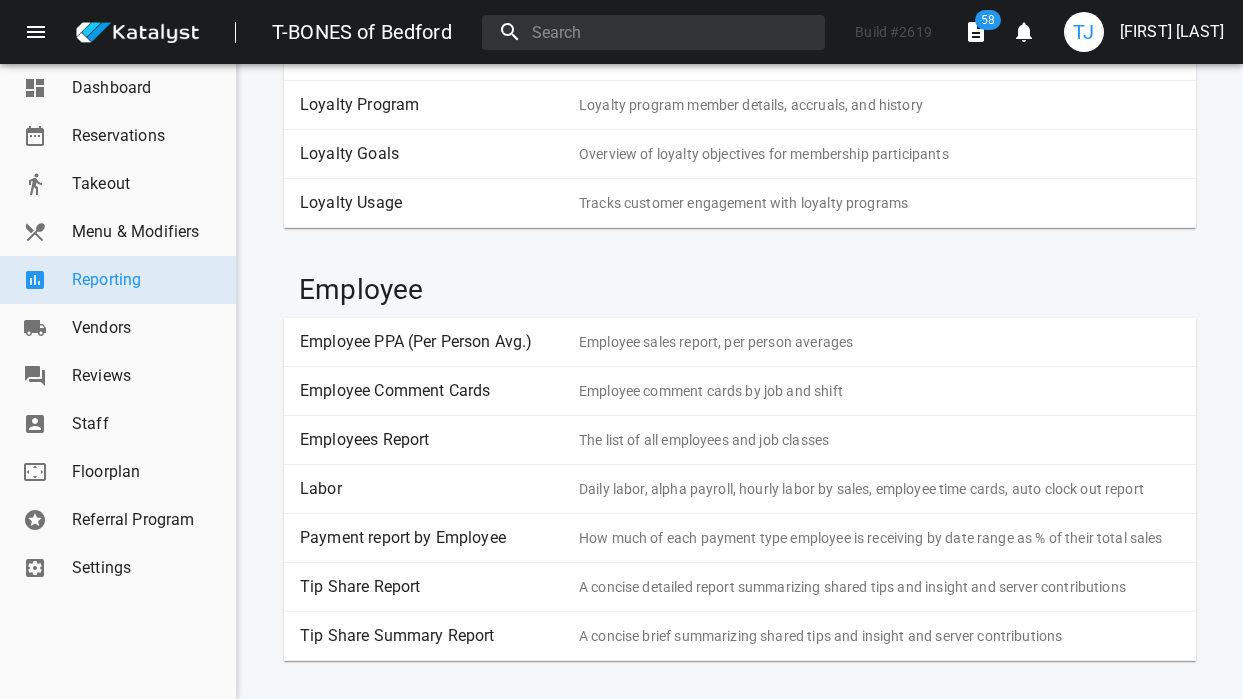 scroll, scrollTop: 1392, scrollLeft: 0, axis: vertical 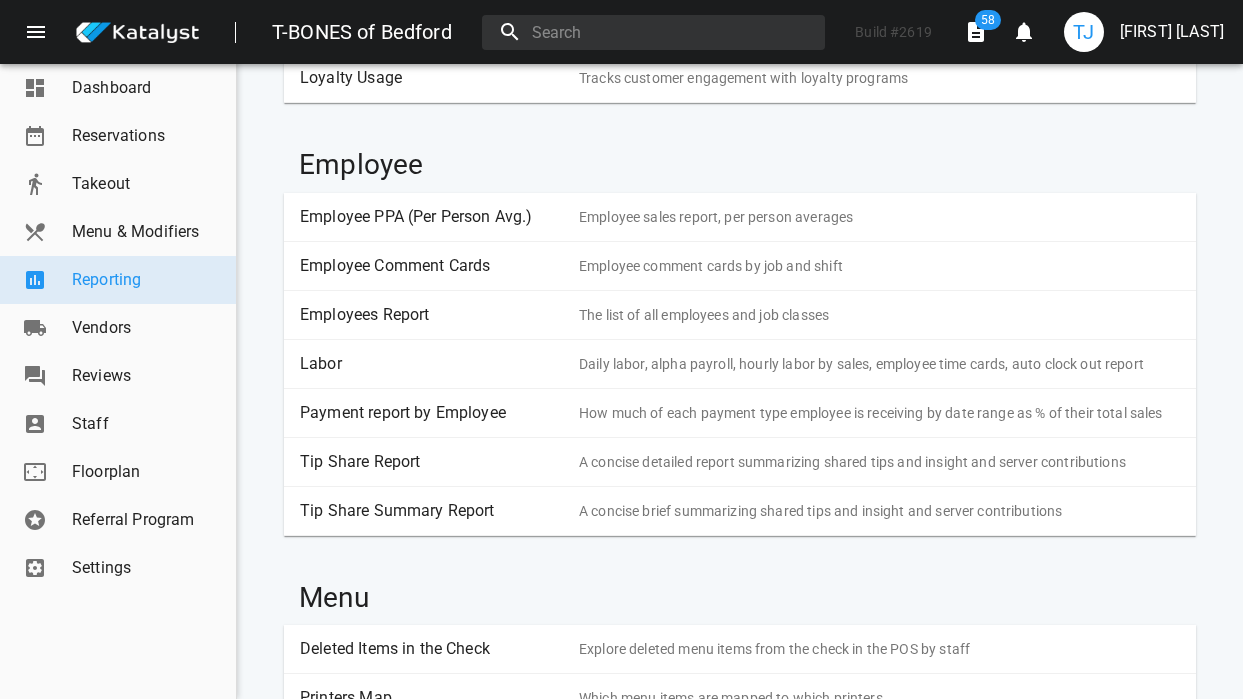 click on "Labor" at bounding box center [432, 364] 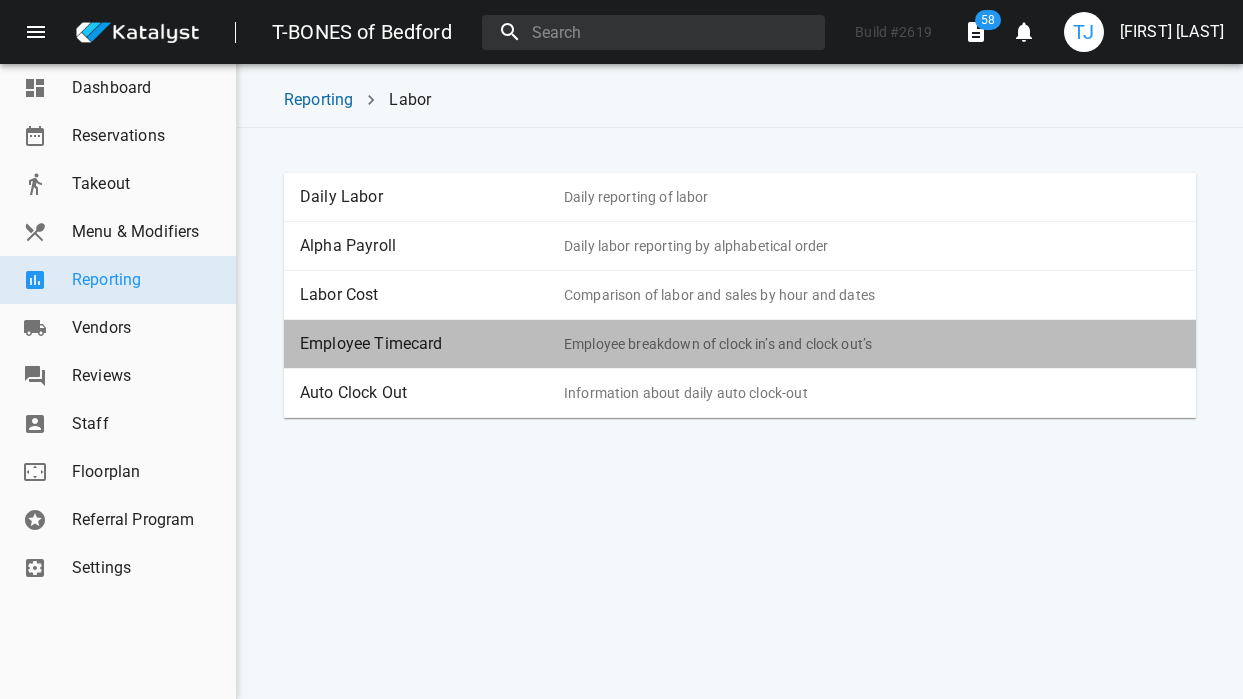 click on "Employee Timecard" at bounding box center [432, 344] 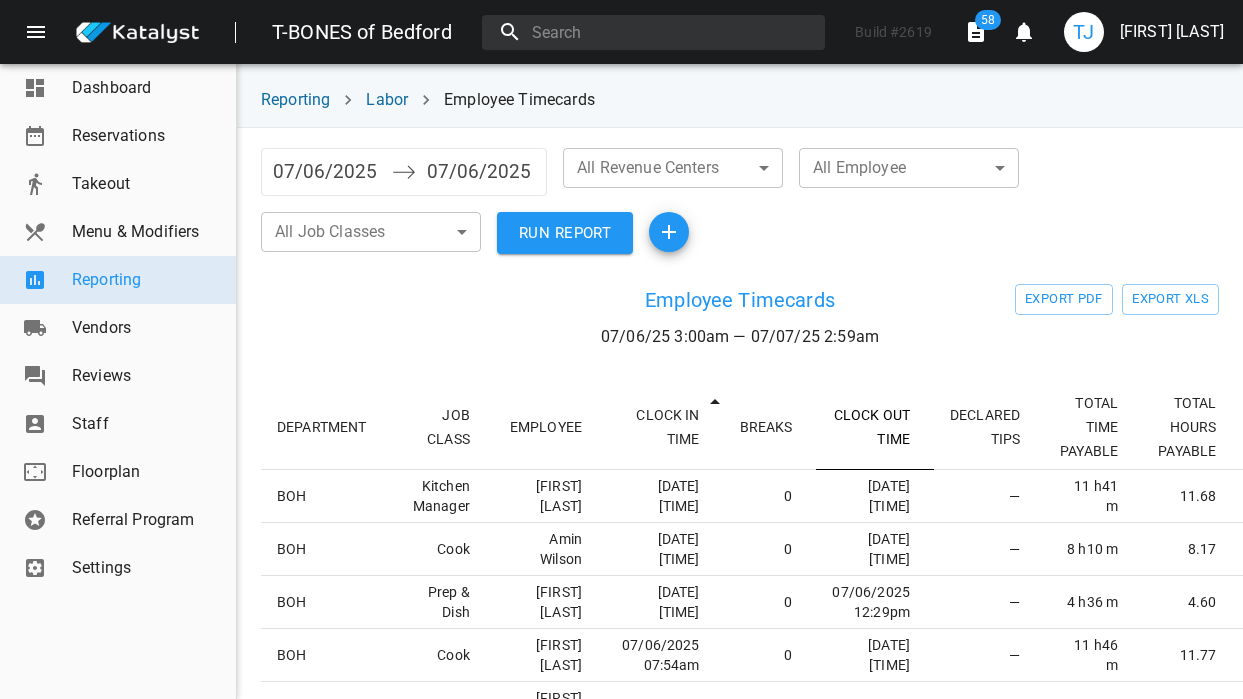 click on "CLOCK OUT TIME" at bounding box center [875, 427] 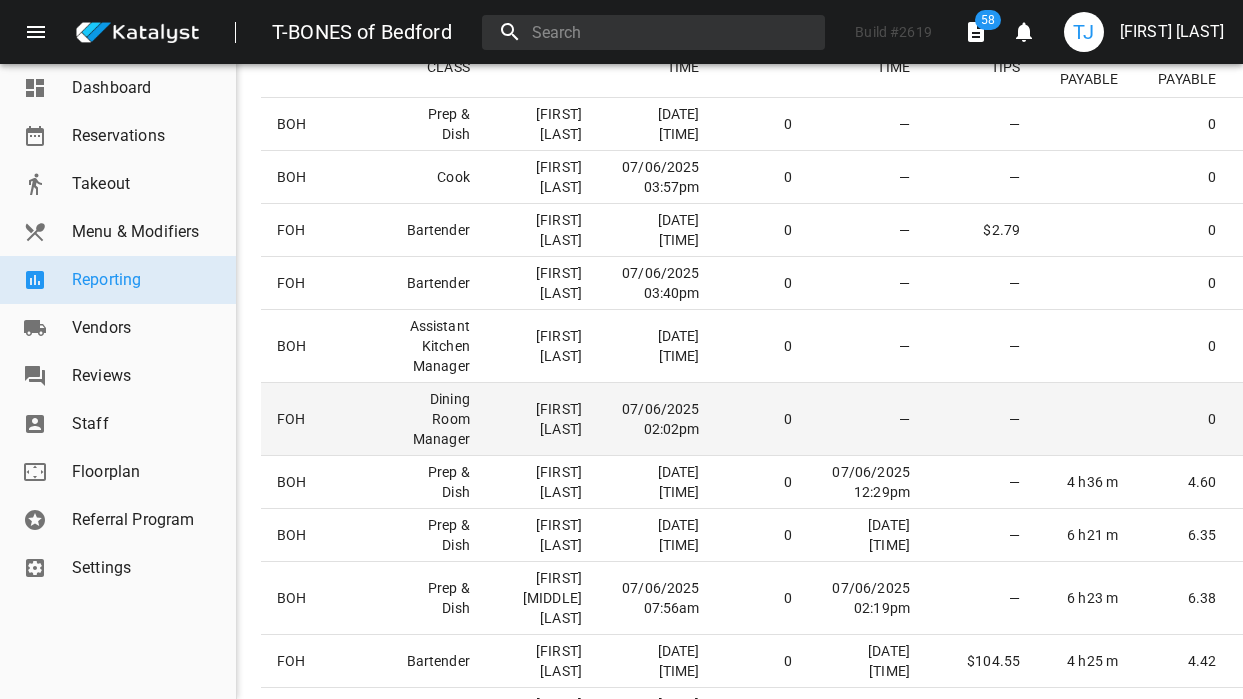 scroll, scrollTop: 327, scrollLeft: 0, axis: vertical 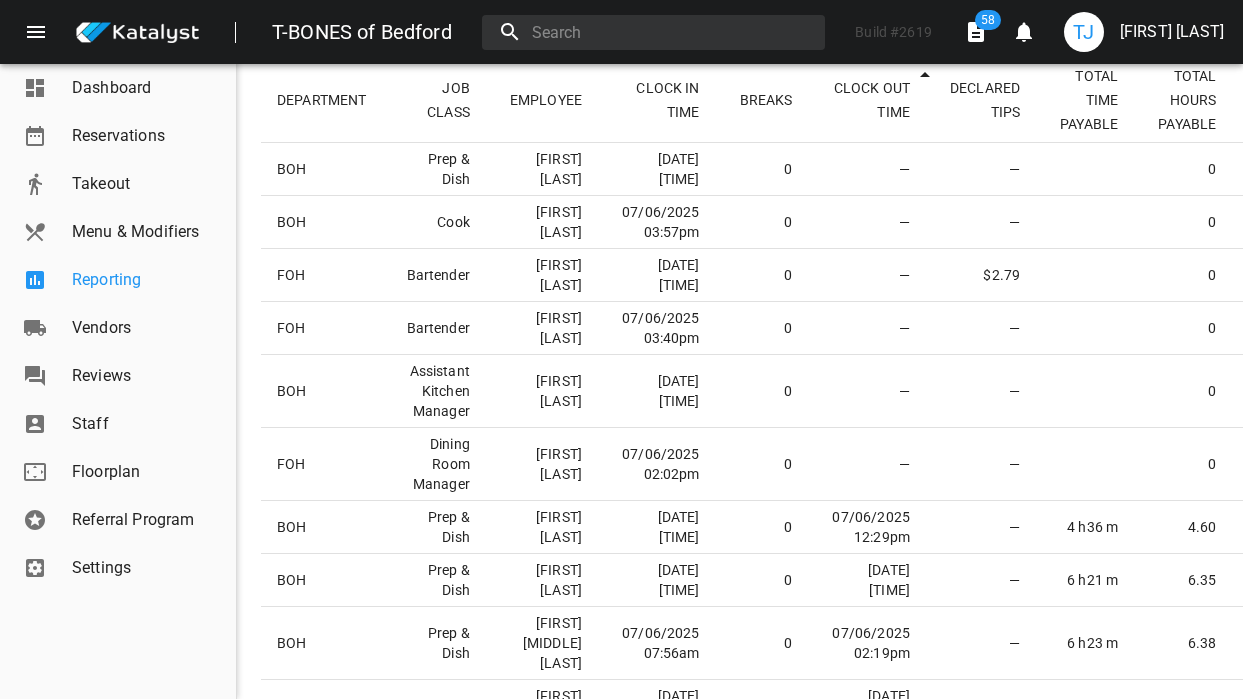 click on "Reporting" at bounding box center [146, 280] 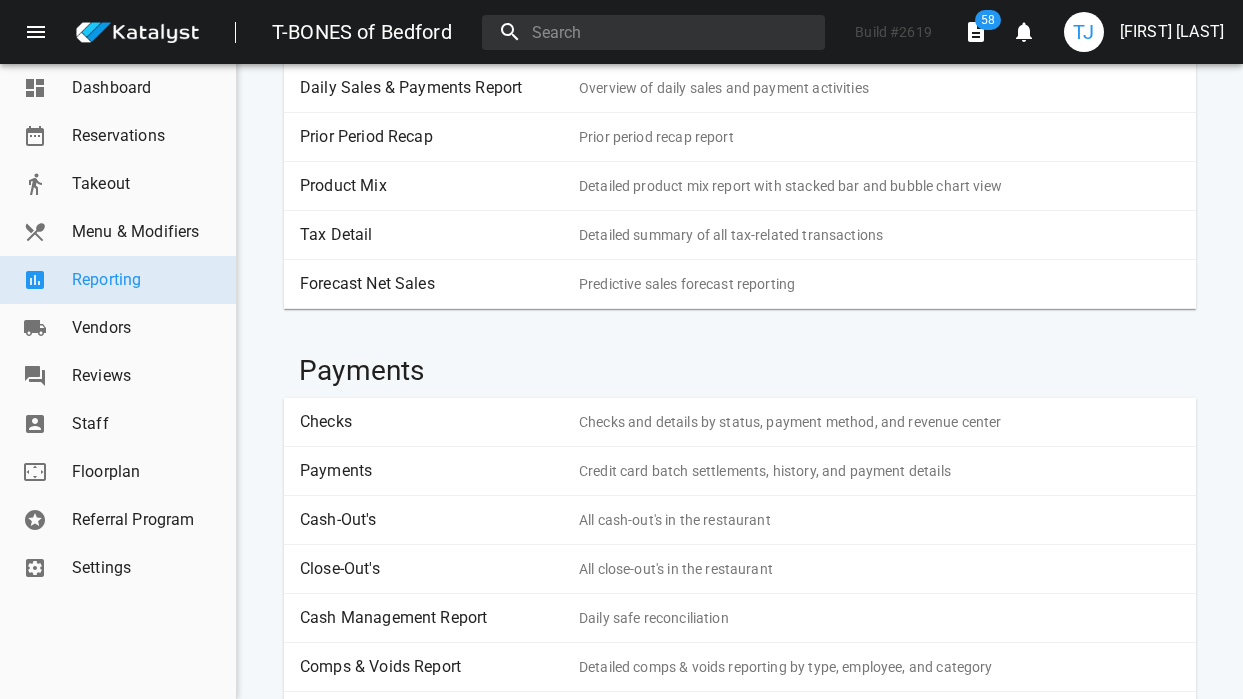 scroll, scrollTop: 0, scrollLeft: 0, axis: both 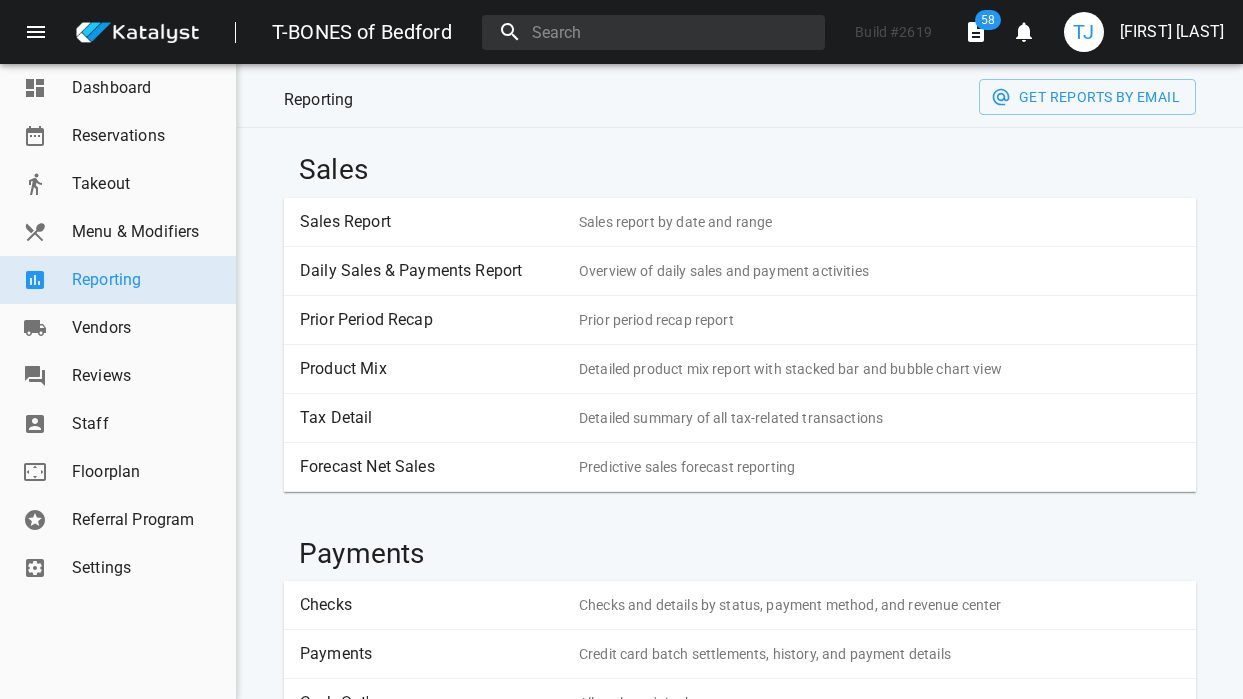 click on "Sales Report Sales report by date and range" at bounding box center (740, 222) 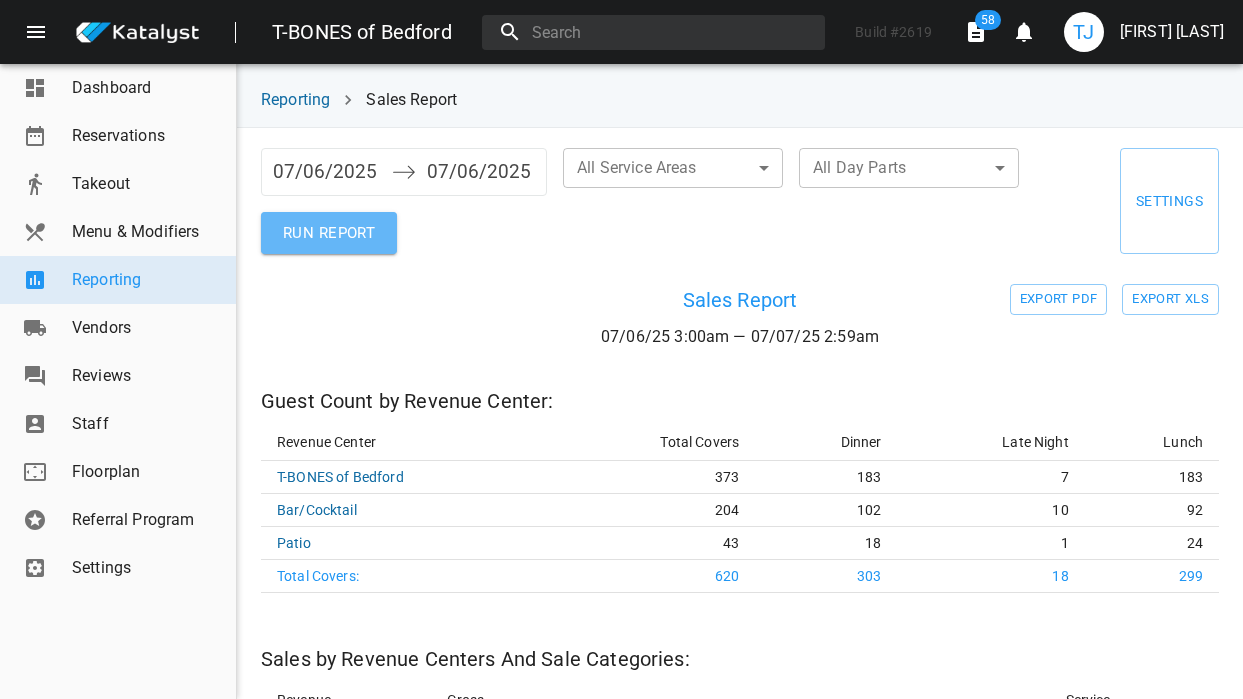 click on "RUN REPORT" at bounding box center [329, 233] 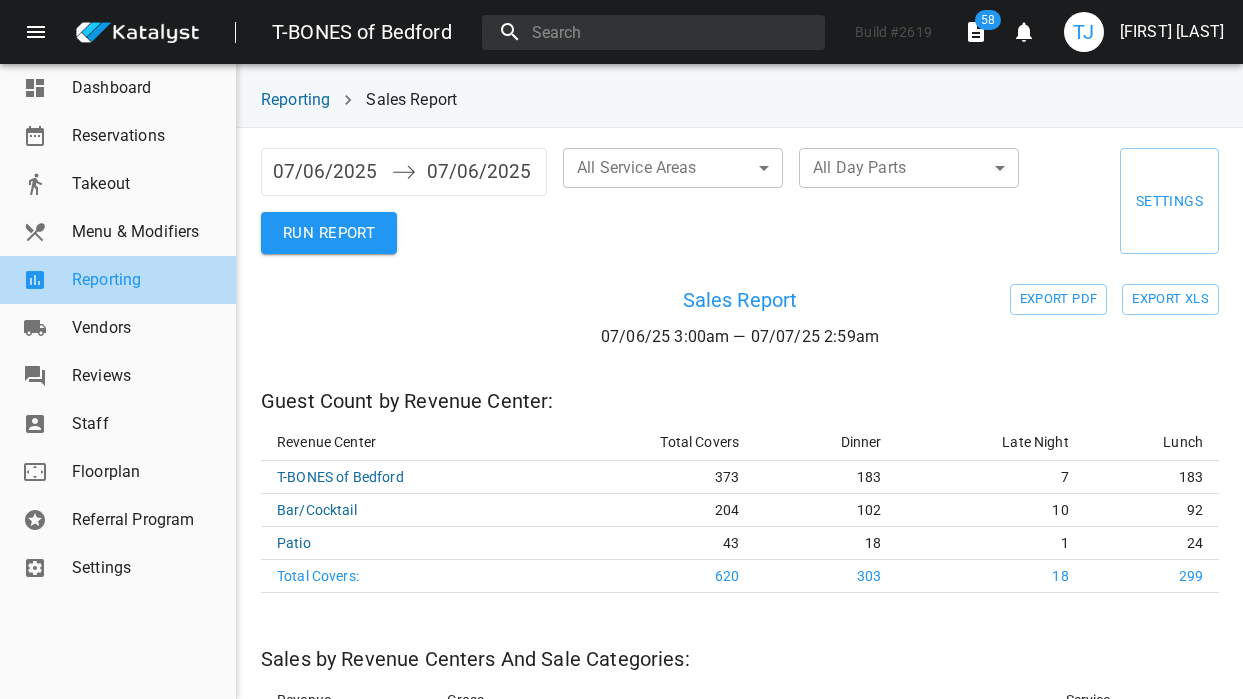 click on "Reporting" at bounding box center [146, 280] 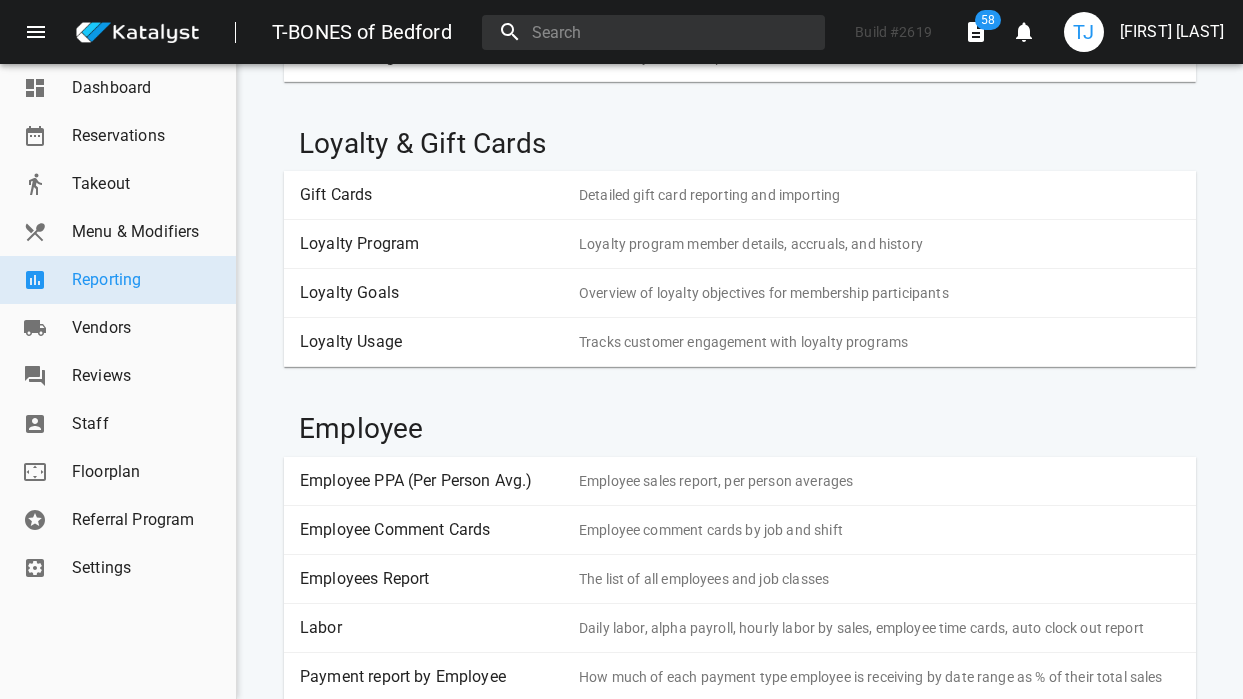scroll, scrollTop: 1142, scrollLeft: 0, axis: vertical 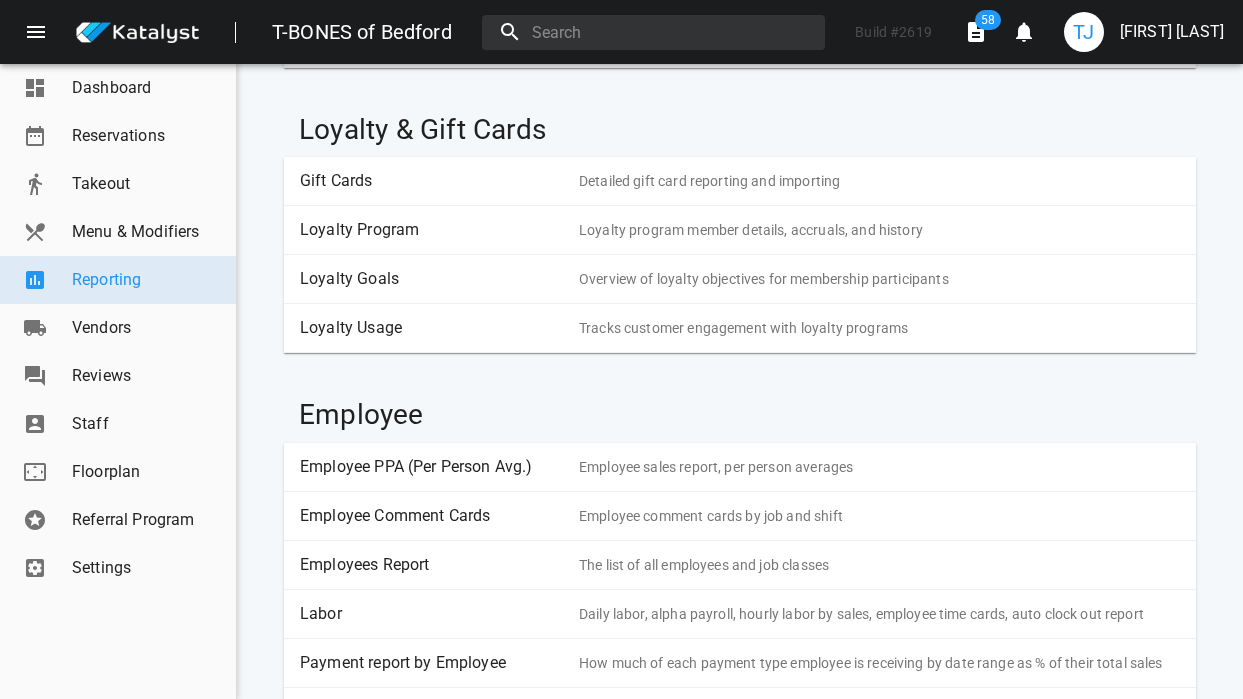 click on "Labor" at bounding box center (432, 614) 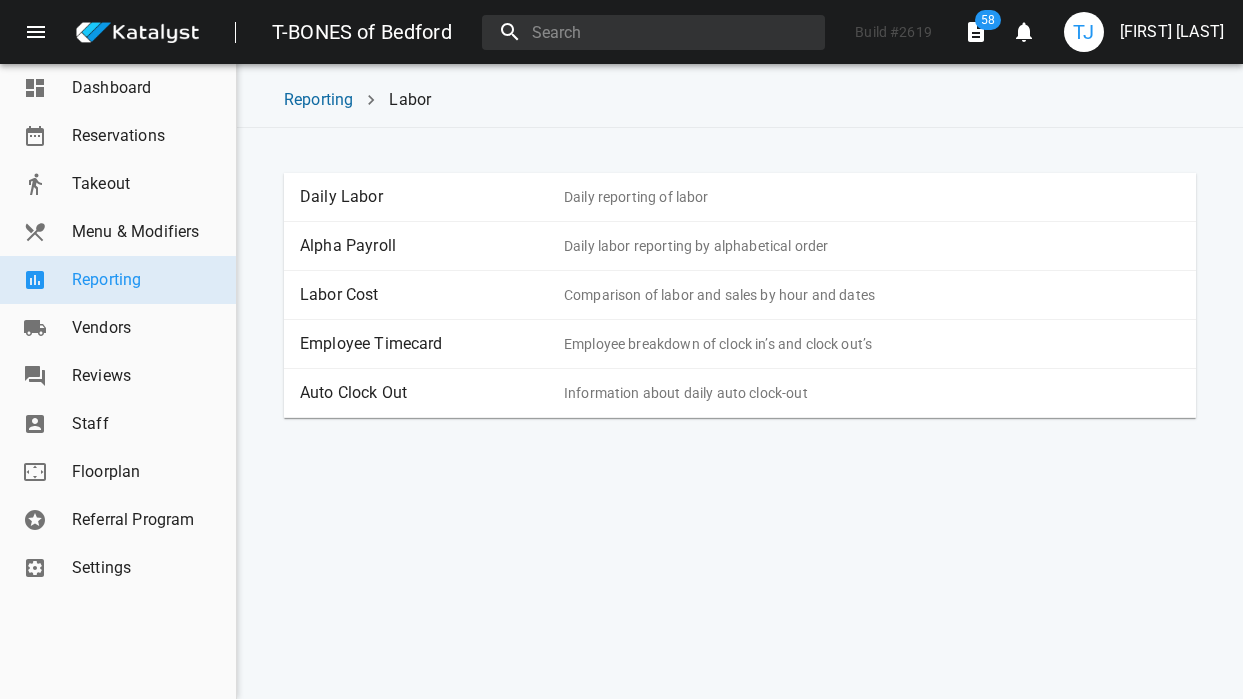 scroll, scrollTop: 0, scrollLeft: 0, axis: both 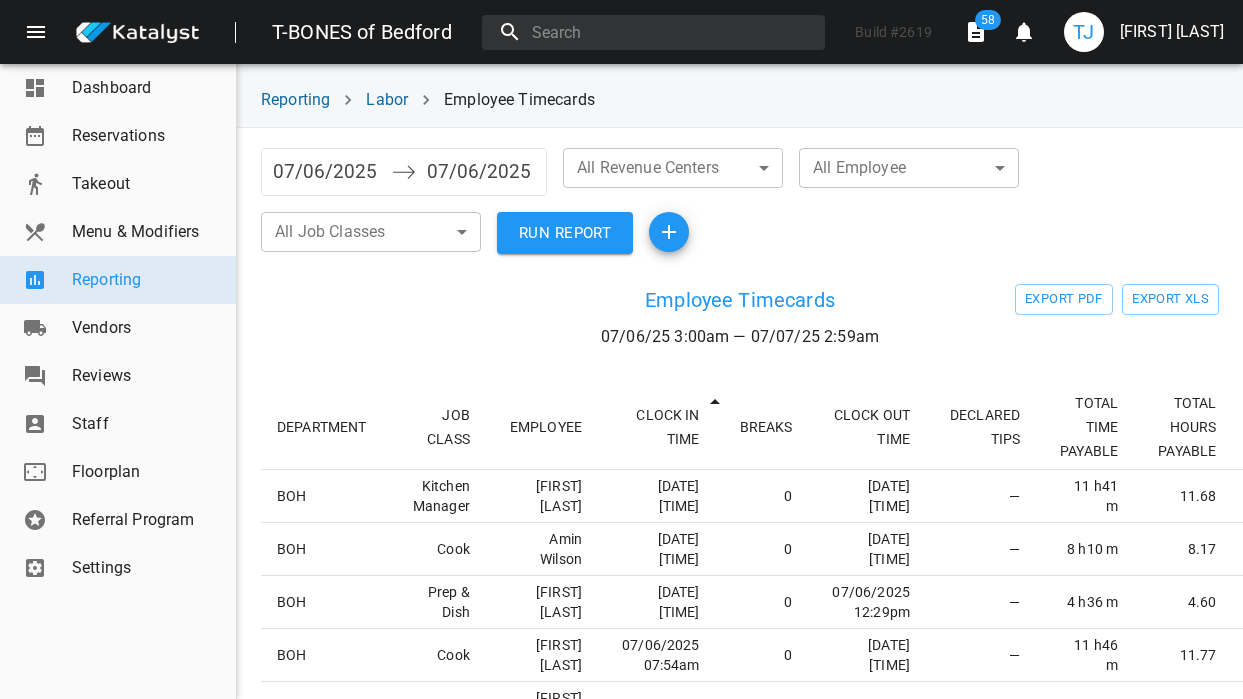 click on "RUN REPORT" at bounding box center [565, 233] 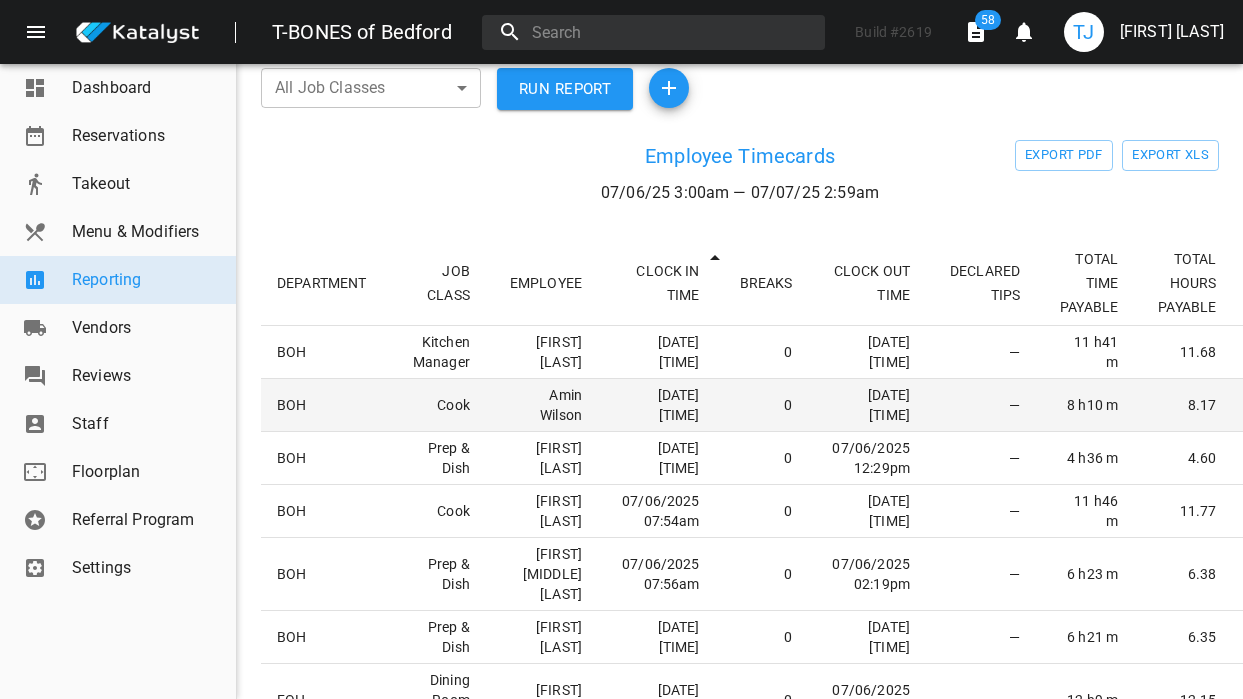 scroll, scrollTop: 0, scrollLeft: 0, axis: both 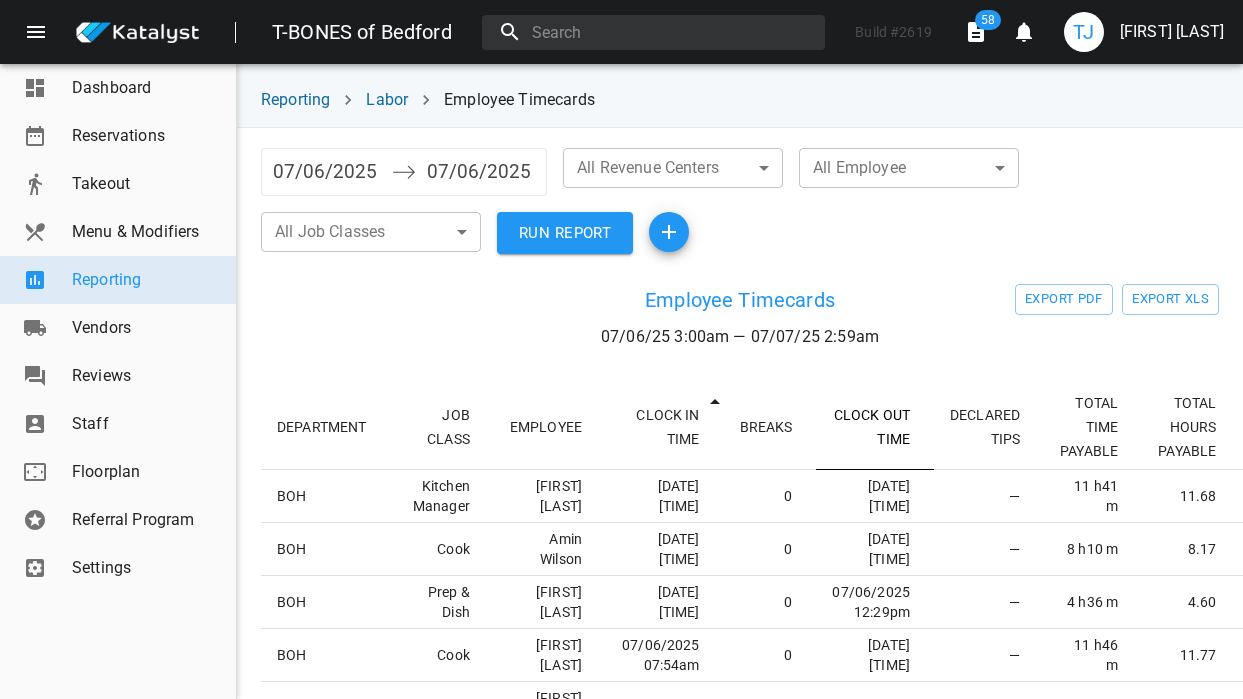 click on "CLOCK OUT TIME" at bounding box center (875, 427) 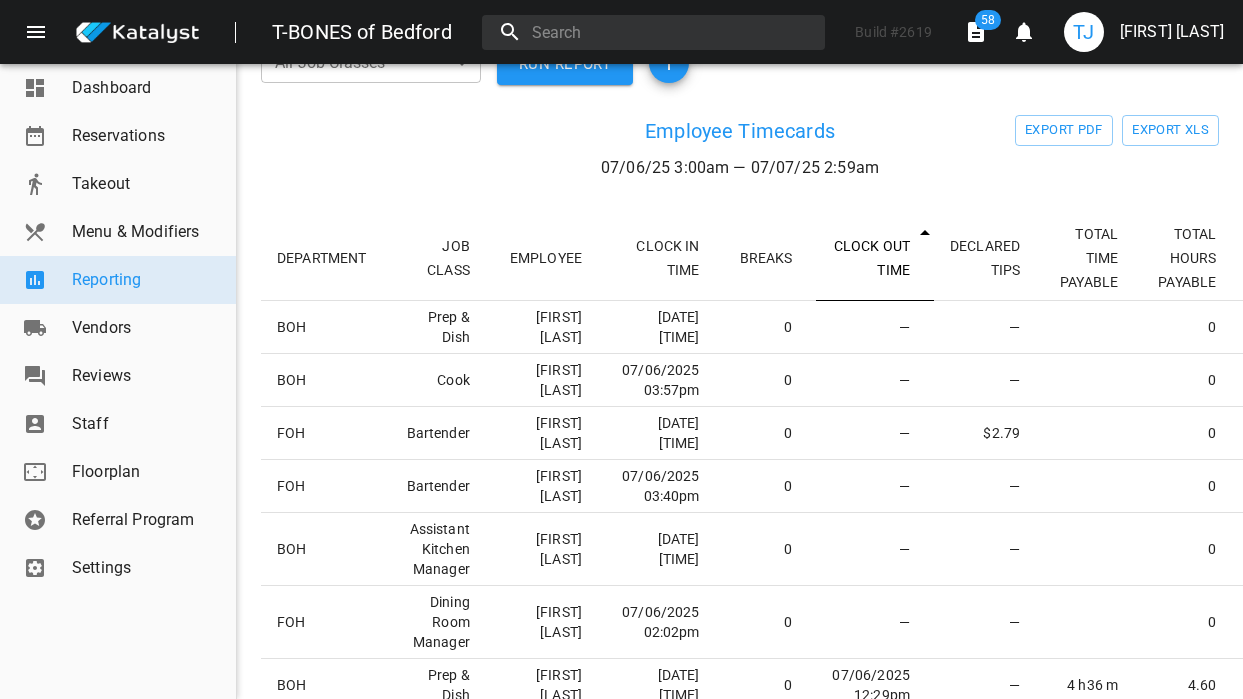 scroll, scrollTop: 165, scrollLeft: 0, axis: vertical 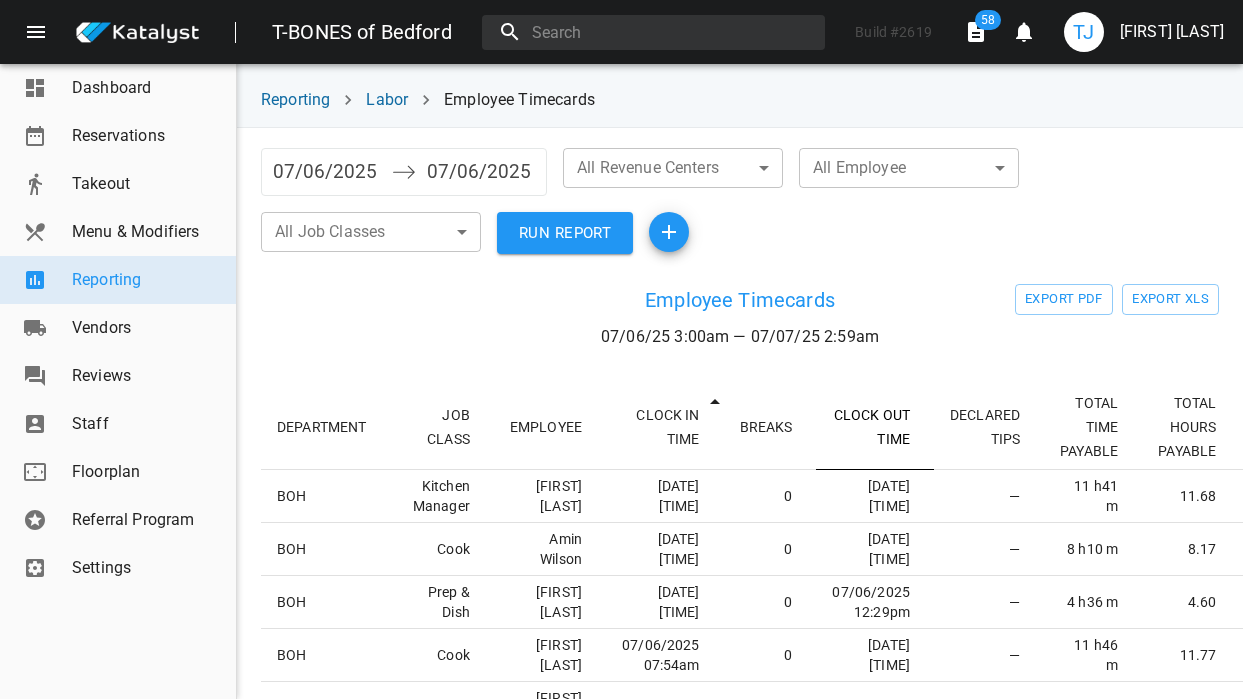 click on "CLOCK OUT TIME" at bounding box center (875, 427) 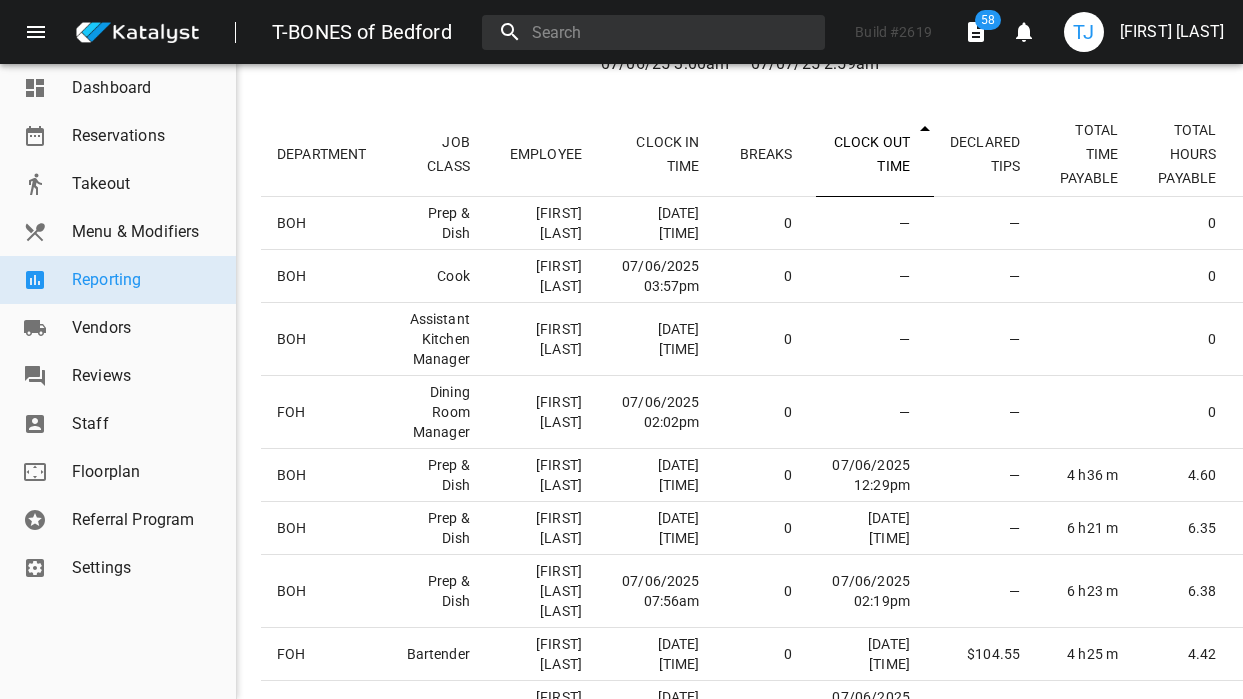 scroll, scrollTop: 271, scrollLeft: 0, axis: vertical 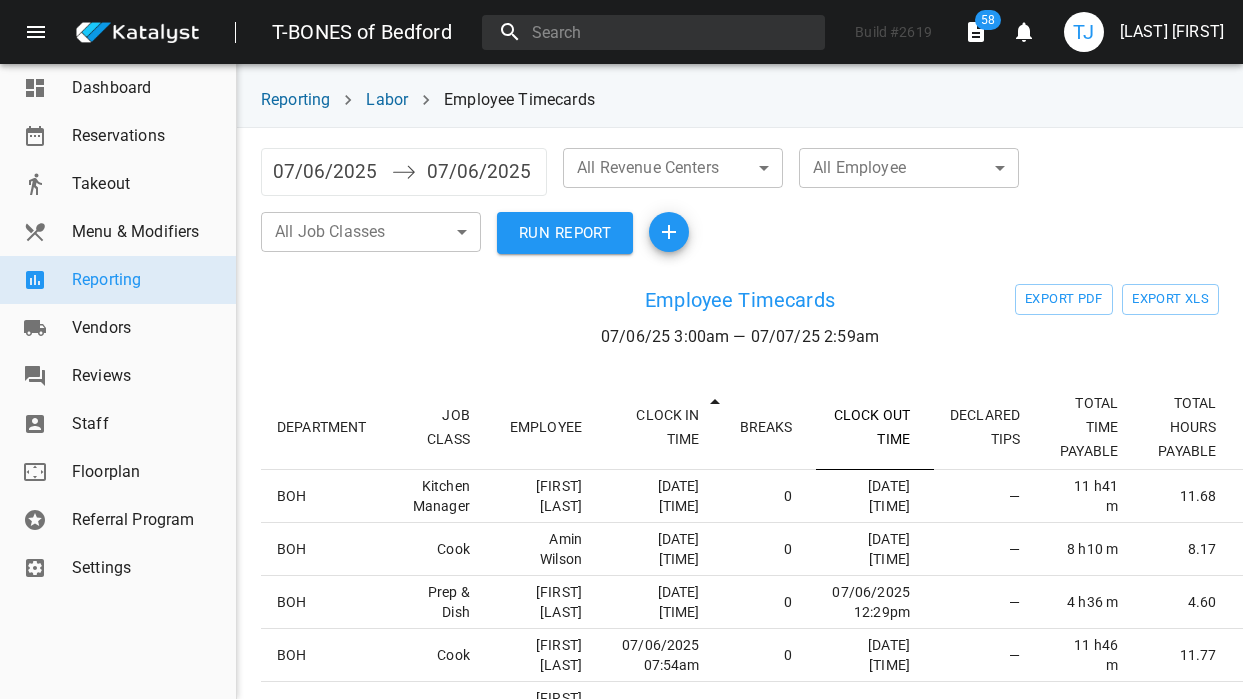 click on "CLOCK OUT TIME" at bounding box center [875, 427] 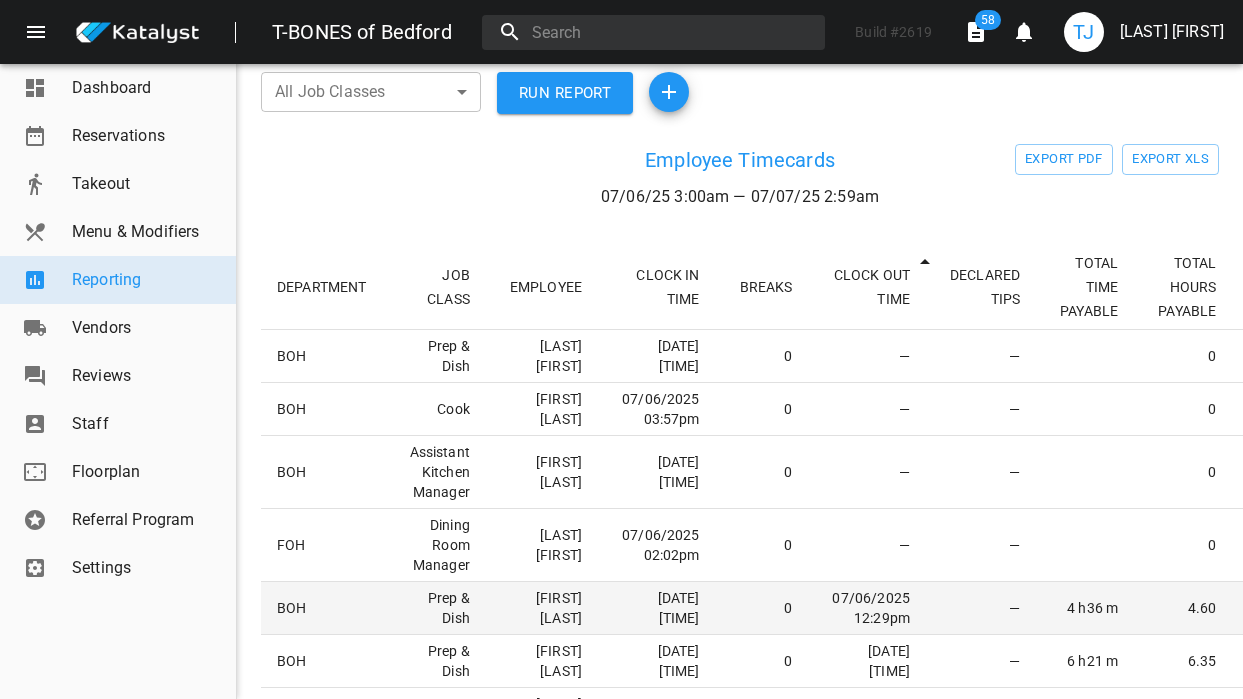scroll, scrollTop: 137, scrollLeft: 0, axis: vertical 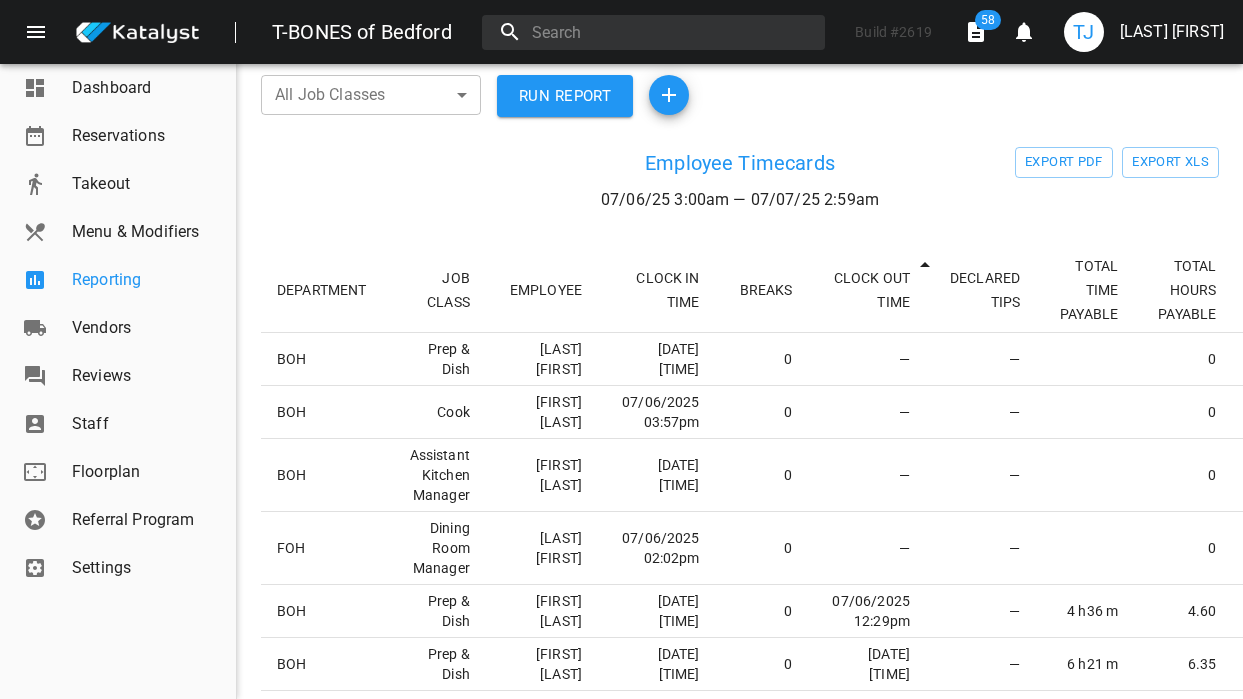 click on "Reporting" at bounding box center (146, 280) 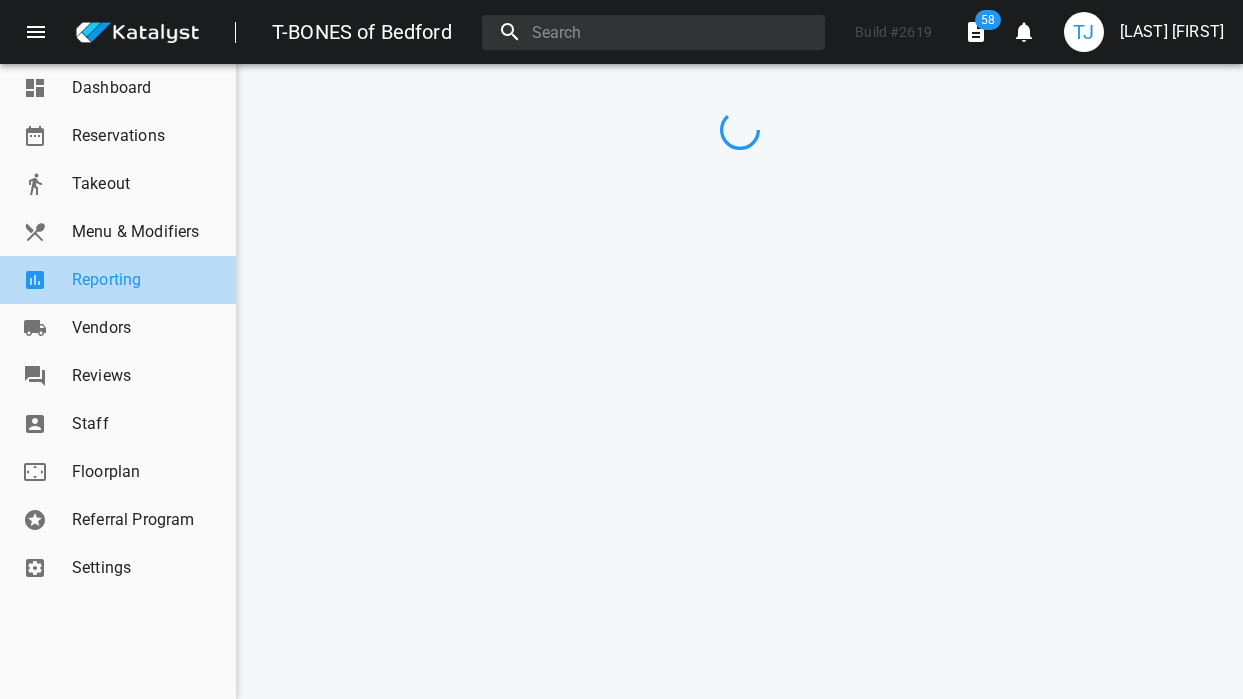click on "Reporting" at bounding box center (146, 280) 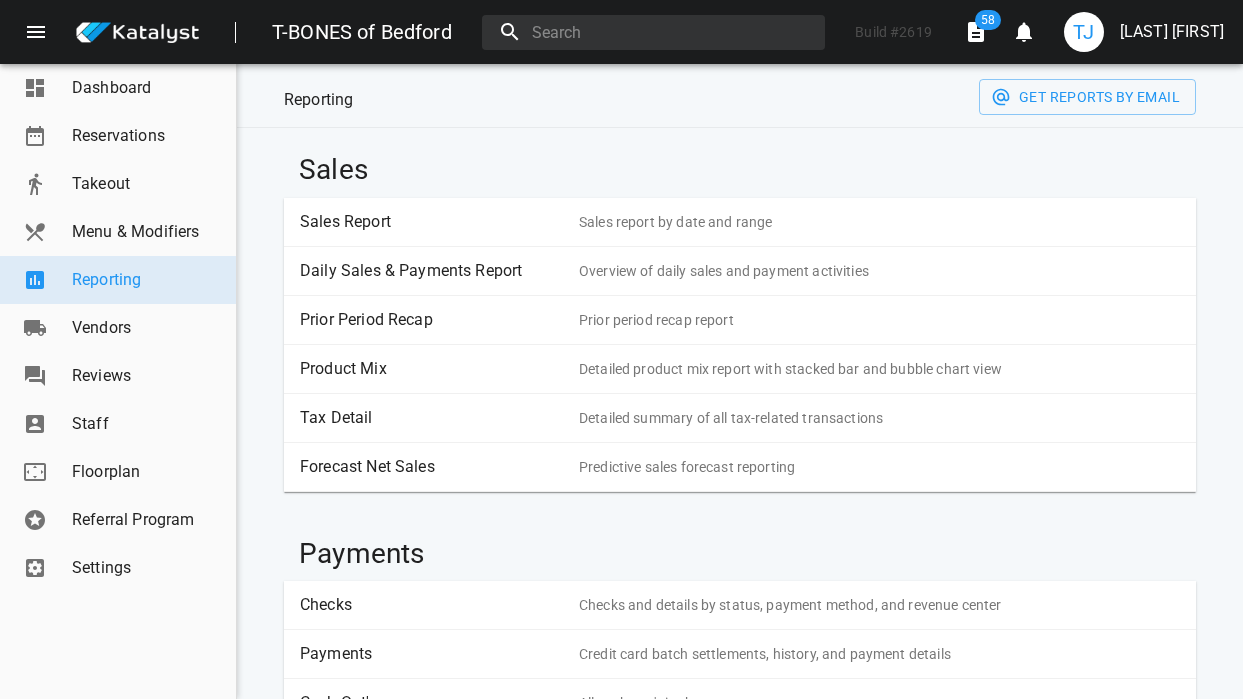 scroll, scrollTop: 237, scrollLeft: 0, axis: vertical 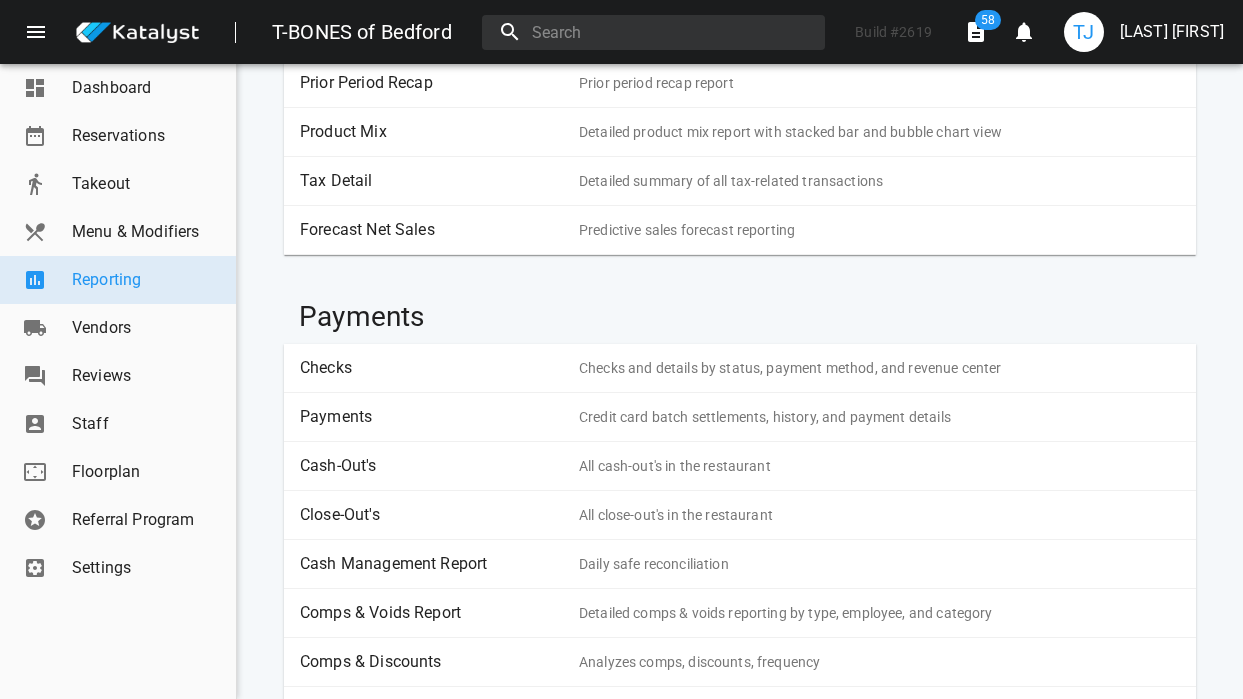 click on "Payments" at bounding box center (432, 417) 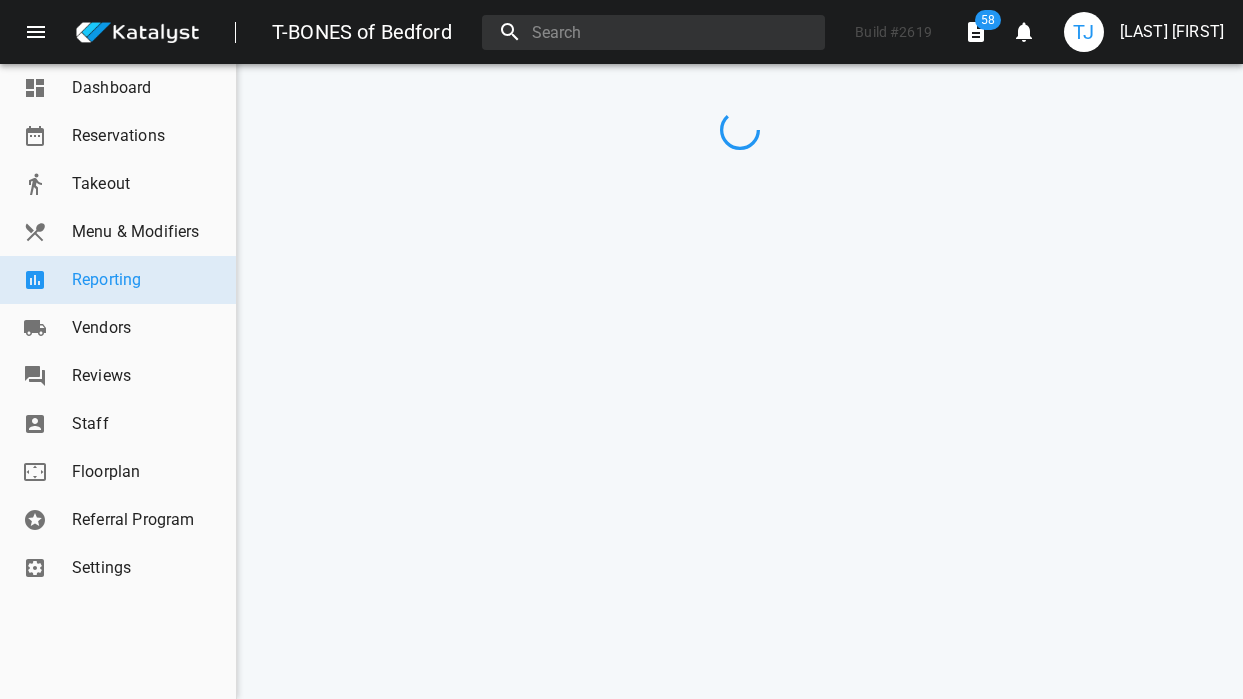 scroll, scrollTop: 0, scrollLeft: 0, axis: both 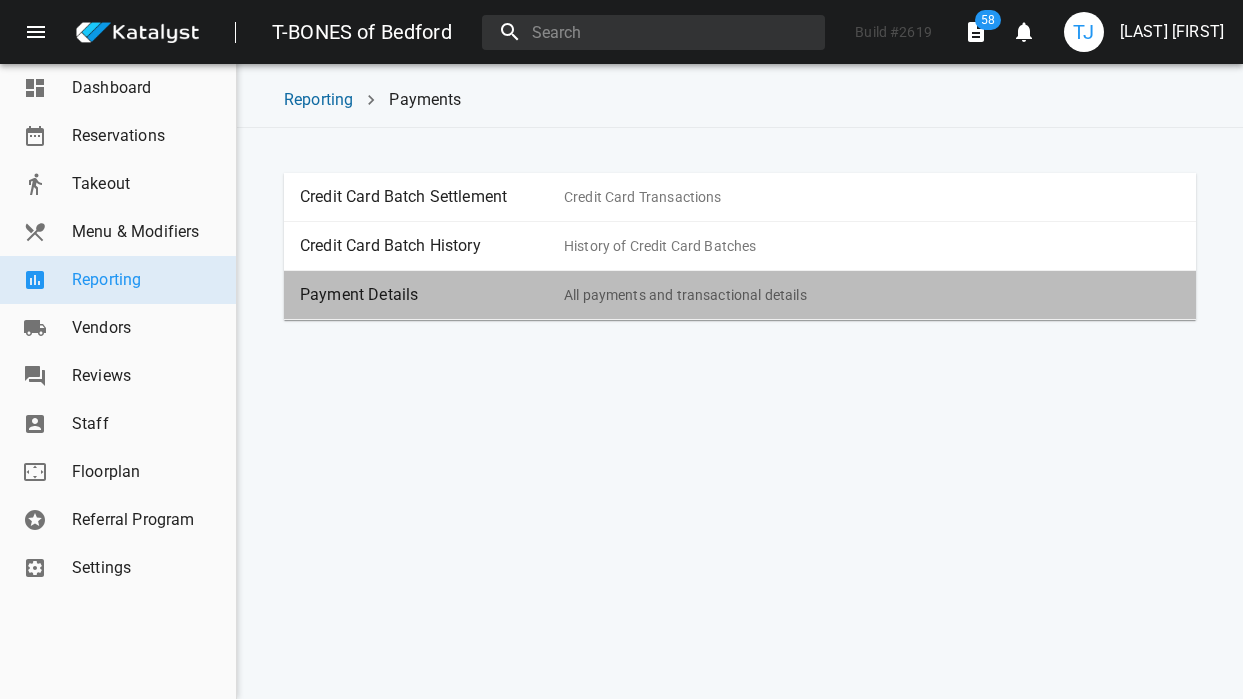 click on "Payment Details" at bounding box center [432, 295] 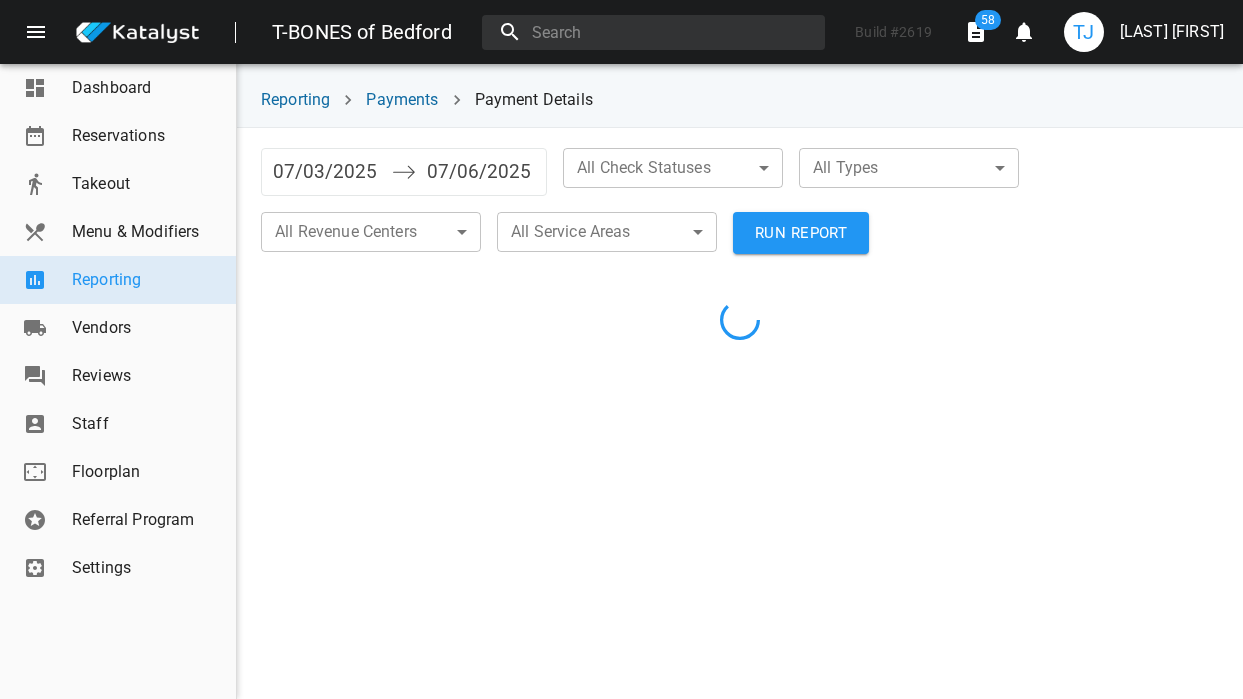 click on "All Check Statuses ​ ​" at bounding box center [673, 172] 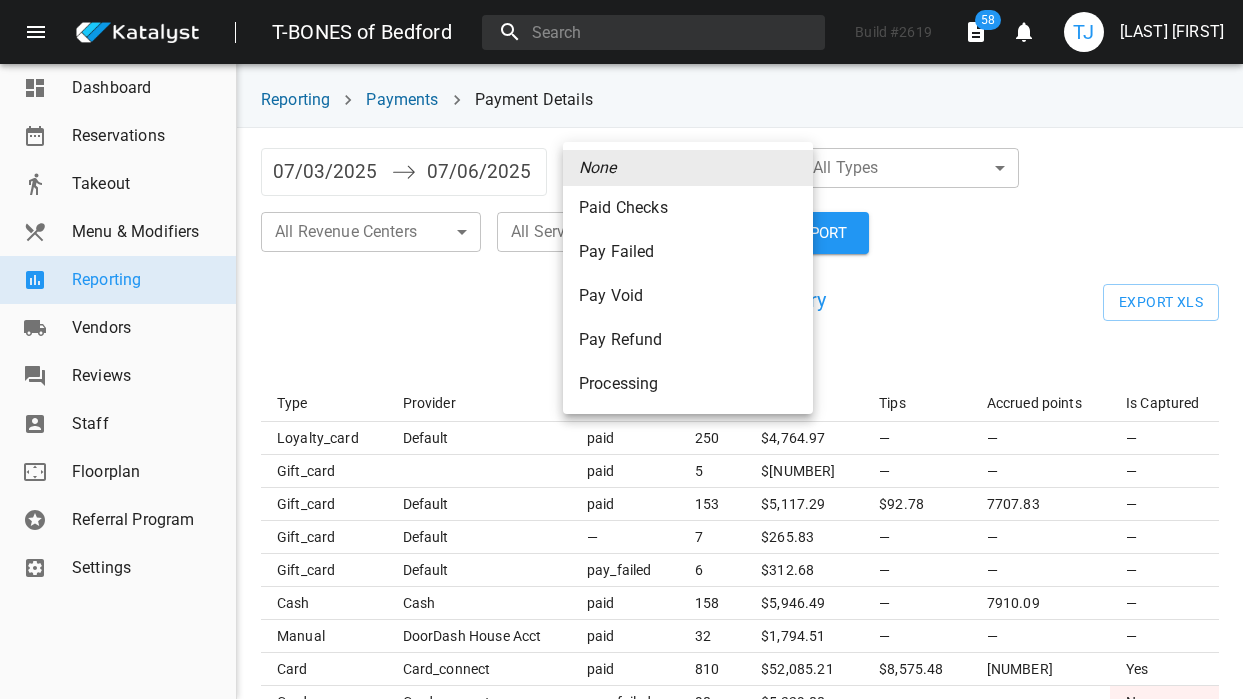 click on "T-BONES of Bedford Build # 2619 58 0 TJ [FIRST] [LAST] Dashboard Reservations Takeout Menu & Modifiers Reporting Vendors Reviews Staff Floorplan Referral Program Settings Reporting Payments Payment Details [DATE] Navigate forward to interact with the calendar and select a date. Press the question mark key to get the keyboard shortcuts for changing dates. [DATE] Navigate backward to interact with the calendar and select a date. Press the question mark key to get the keyboard shortcuts for changing dates. All Check Statuses ​​ All Types ​​ All Revenue Centers ​​ All Service Areas ​​ RUN REPORT Payment Summary [DATE] — [DATE] Export XLS Type Provider Status Qty Total Tips Accrued points Is Captured loyalty_card default paid 250 $ 4,764.97 — — — gift_card paid 5 $ 178.18 — — — gift_card default paid 153 $ 5,117.29 $92.78 7707.83 — gift_card default — 7 $ 265.83 — — — gift_card default pay_failed 6 $ 312.68 — — — cash cash paid 158 $ 5,946.49 — 32" at bounding box center (621, 349) 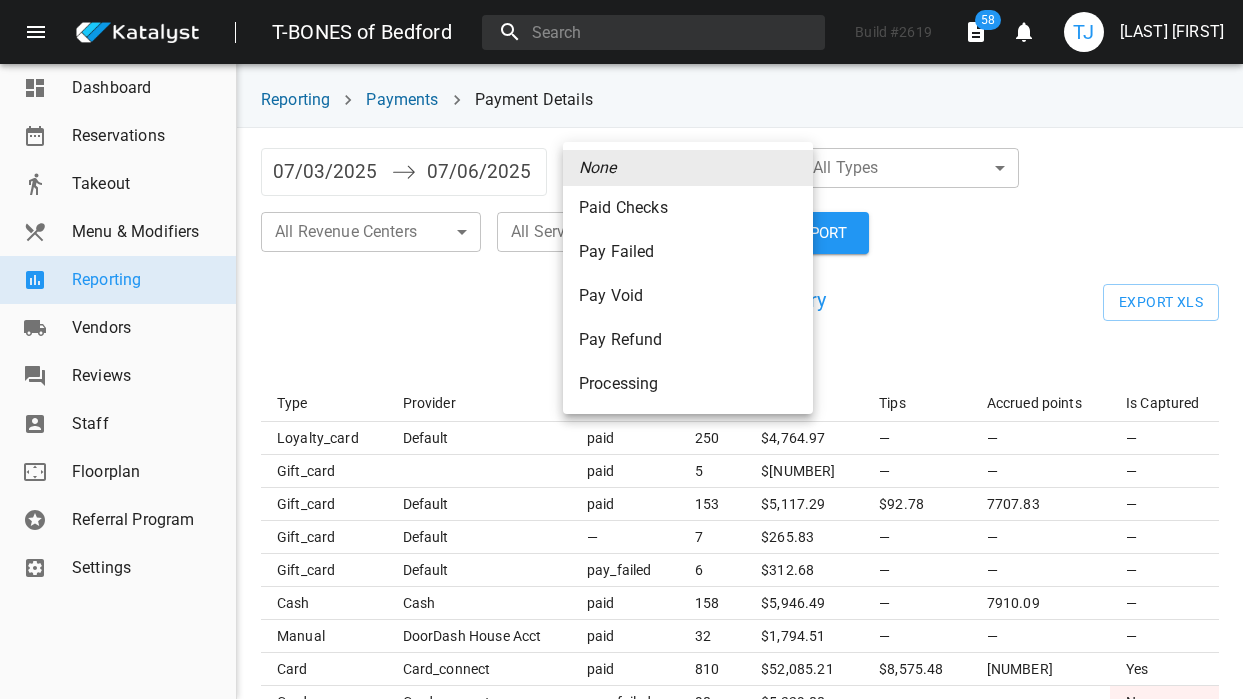 click on "Paid Checks" at bounding box center [688, 208] 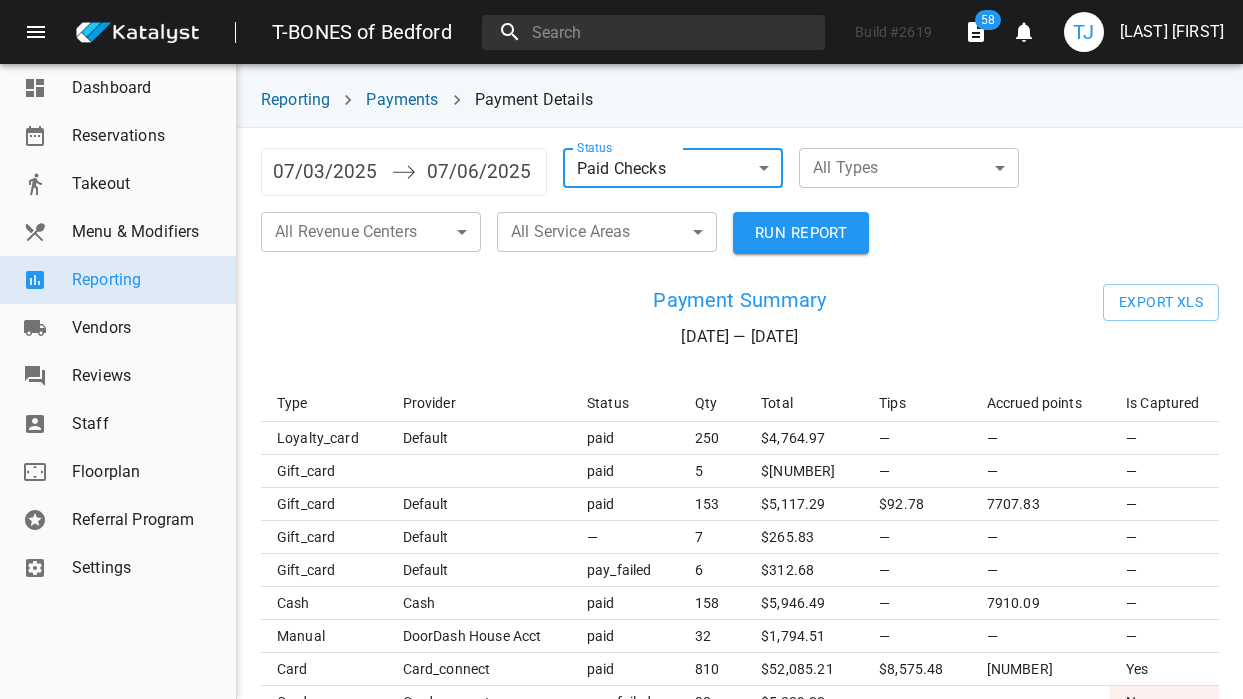 click on "07/03/2025" at bounding box center [327, 172] 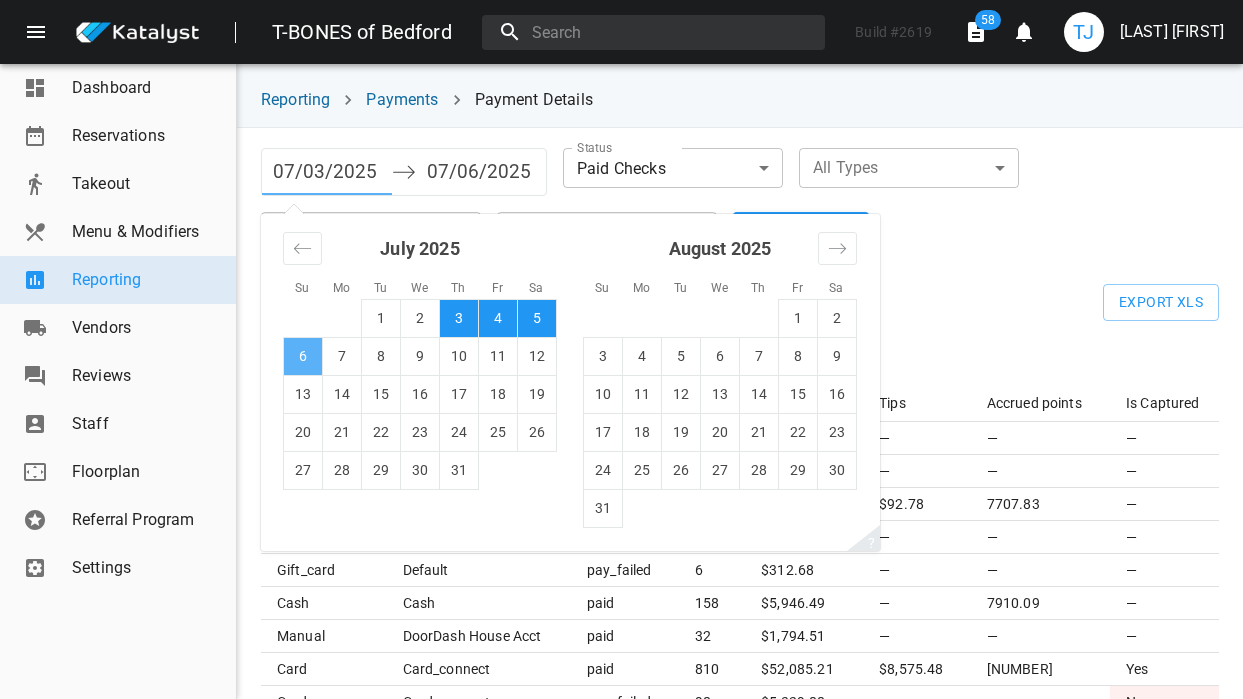 click on "6" at bounding box center [303, 356] 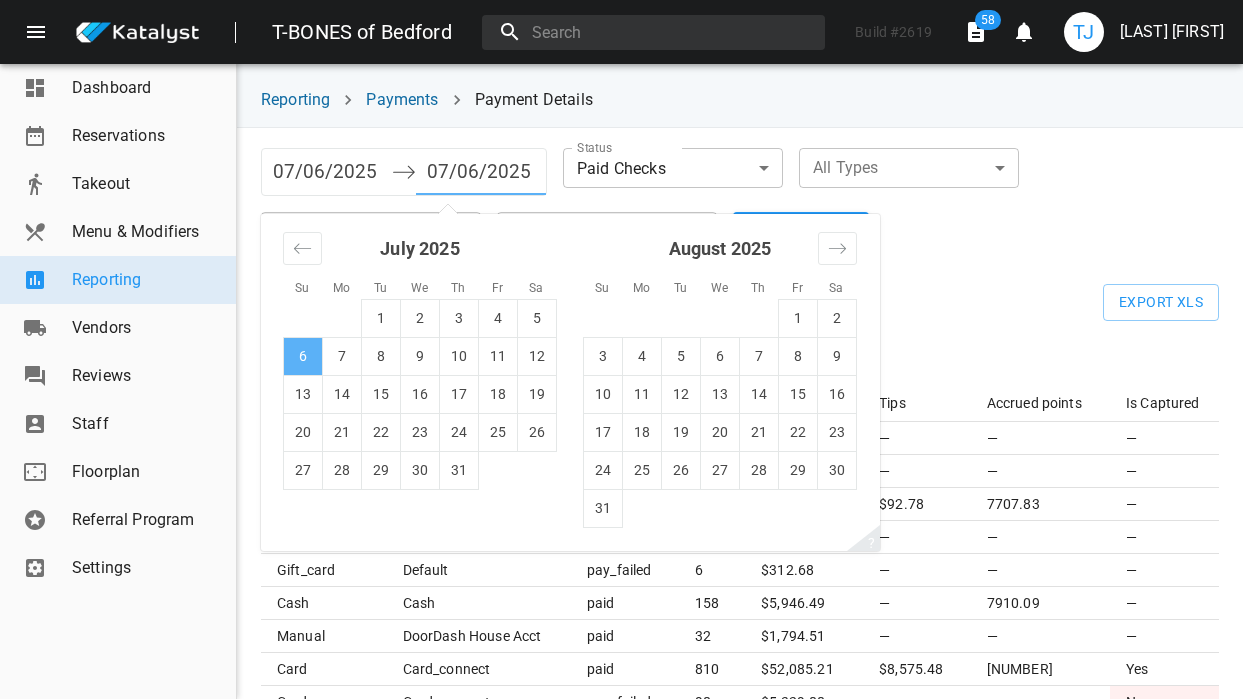 click on "6" at bounding box center (303, 356) 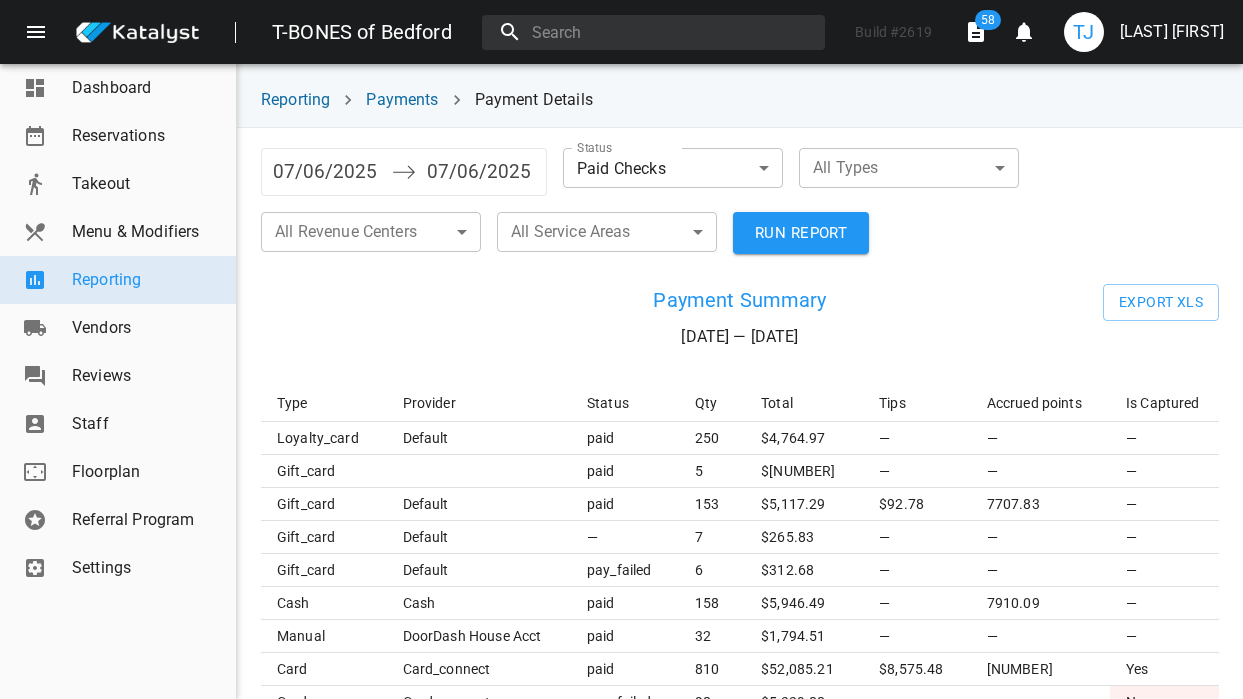 click on "RUN REPORT" at bounding box center (801, 233) 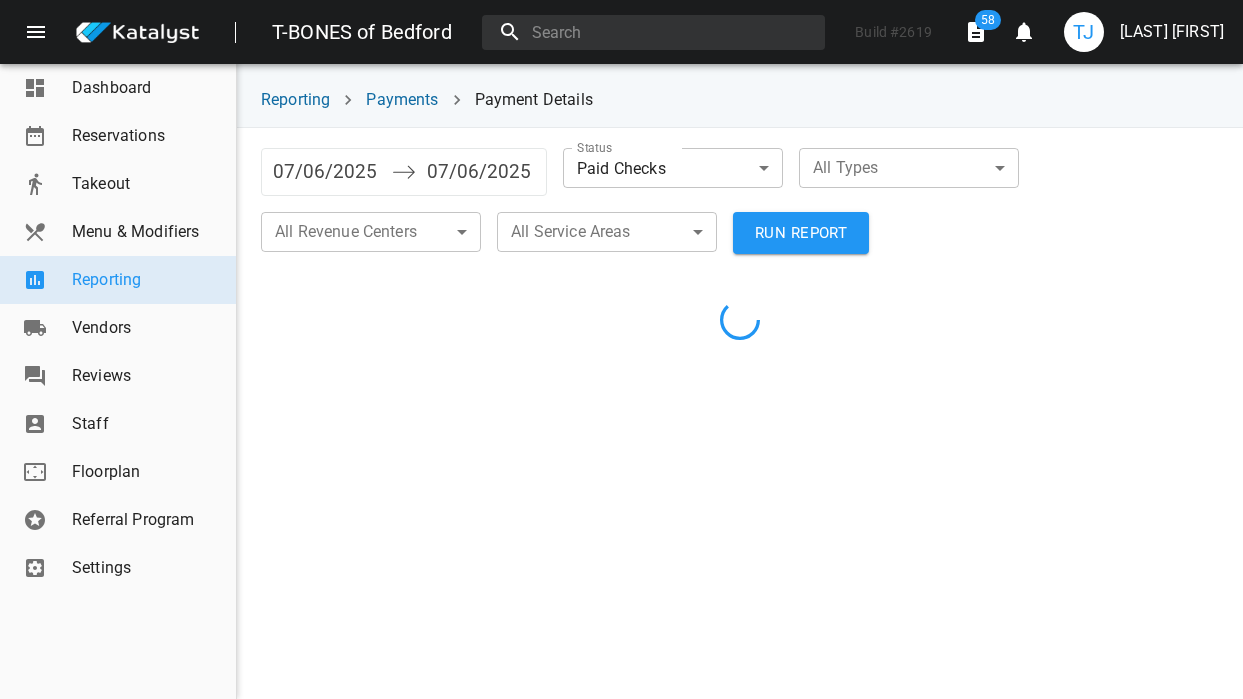 click on "T-BONES of Bedford Build # 2619 58 0 TJ [NAME] Dashboard Reservations Takeout Menu & Modifiers Reporting Vendors Reviews Staff Floorplan Referral Program Settings Reporting Payments Payment Details [DATE] Navigate forward to interact with the calendar and select a date. Press the question mark key to get the keyboard shortcuts for changing dates. [DATE] Navigate backward to interact with the calendar and select a date. Press the question mark key to get the keyboard shortcuts for changing dates. Status Paid Checks paid ​​ All Types ​​ All Revenue Centers ​​ All Service Areas ​​ RUN REPORT" at bounding box center [621, 349] 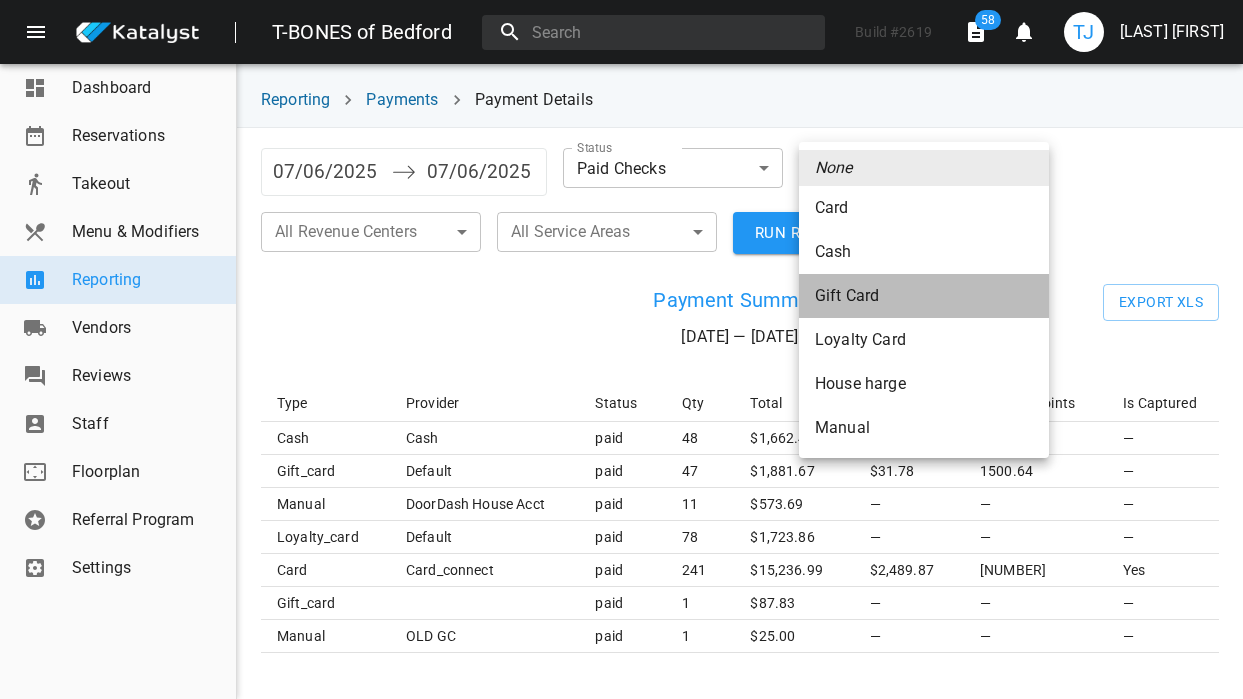 click on "Gift Card" at bounding box center [924, 208] 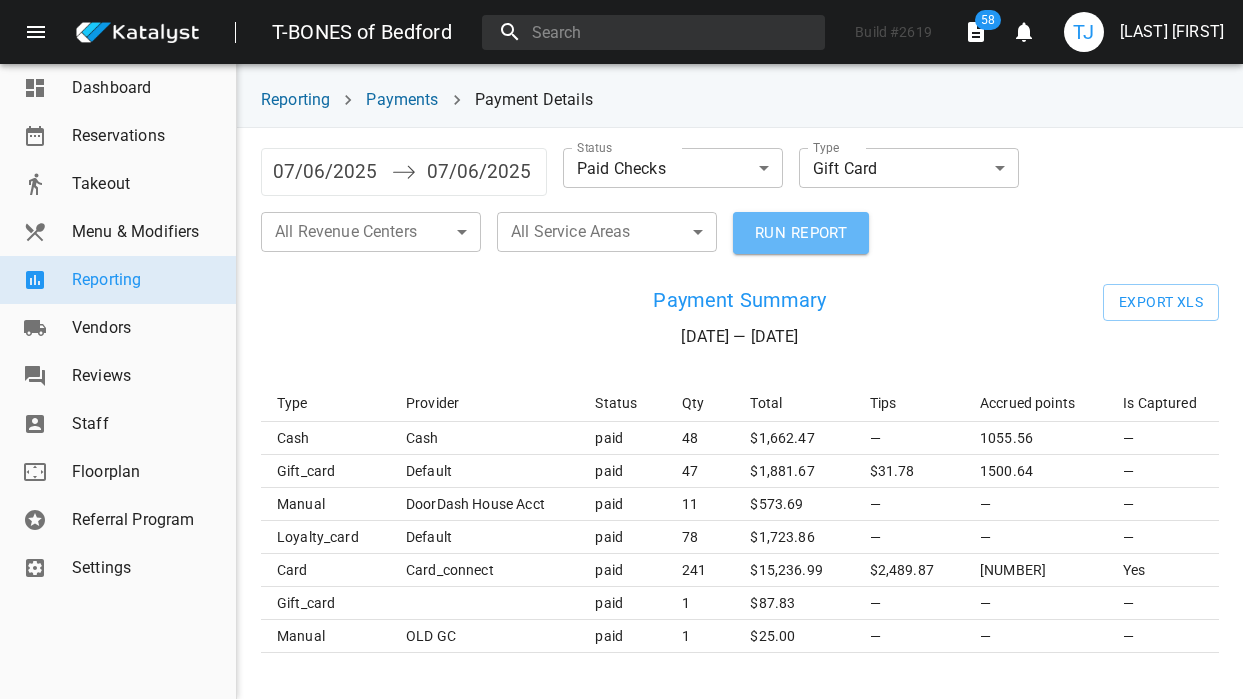 click on "RUN REPORT" at bounding box center (801, 233) 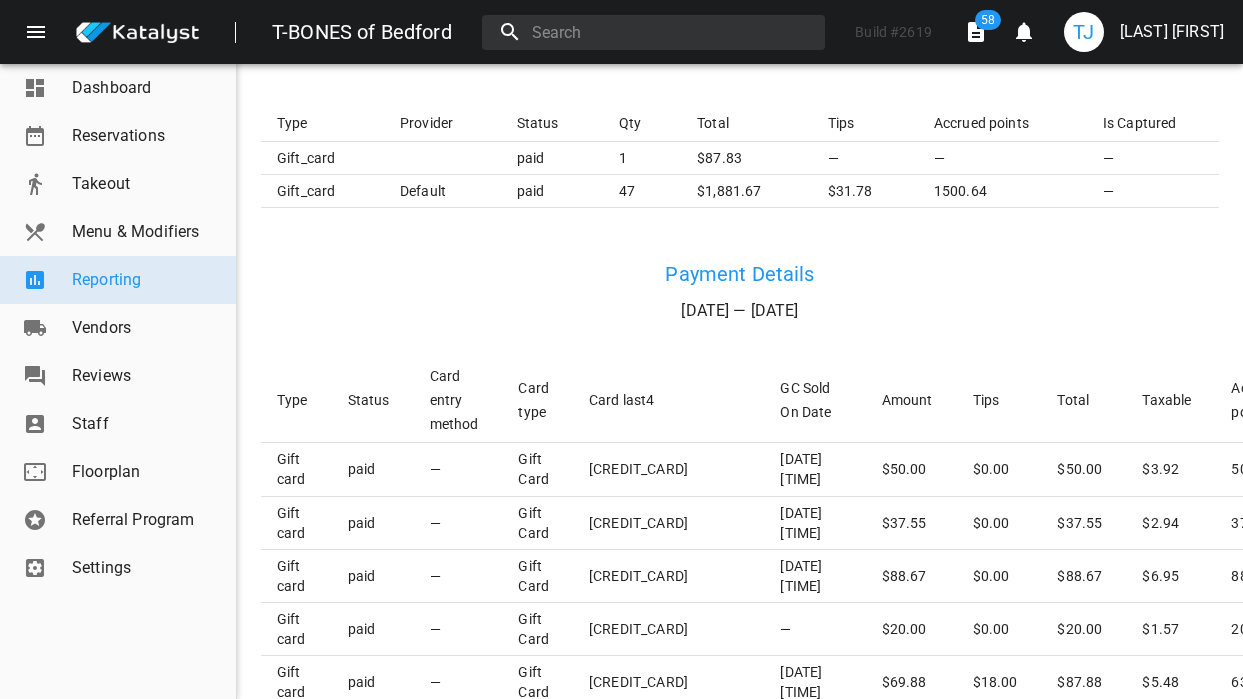 scroll, scrollTop: 422, scrollLeft: 0, axis: vertical 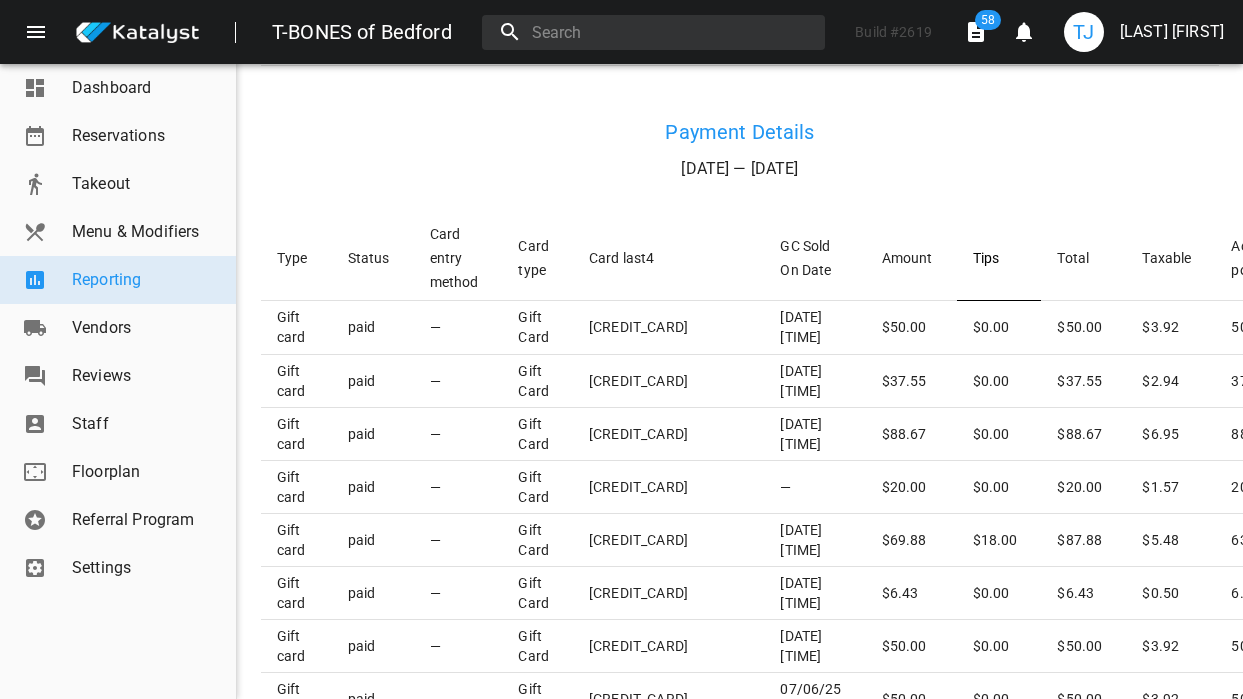 click on "Tips" at bounding box center [999, 258] 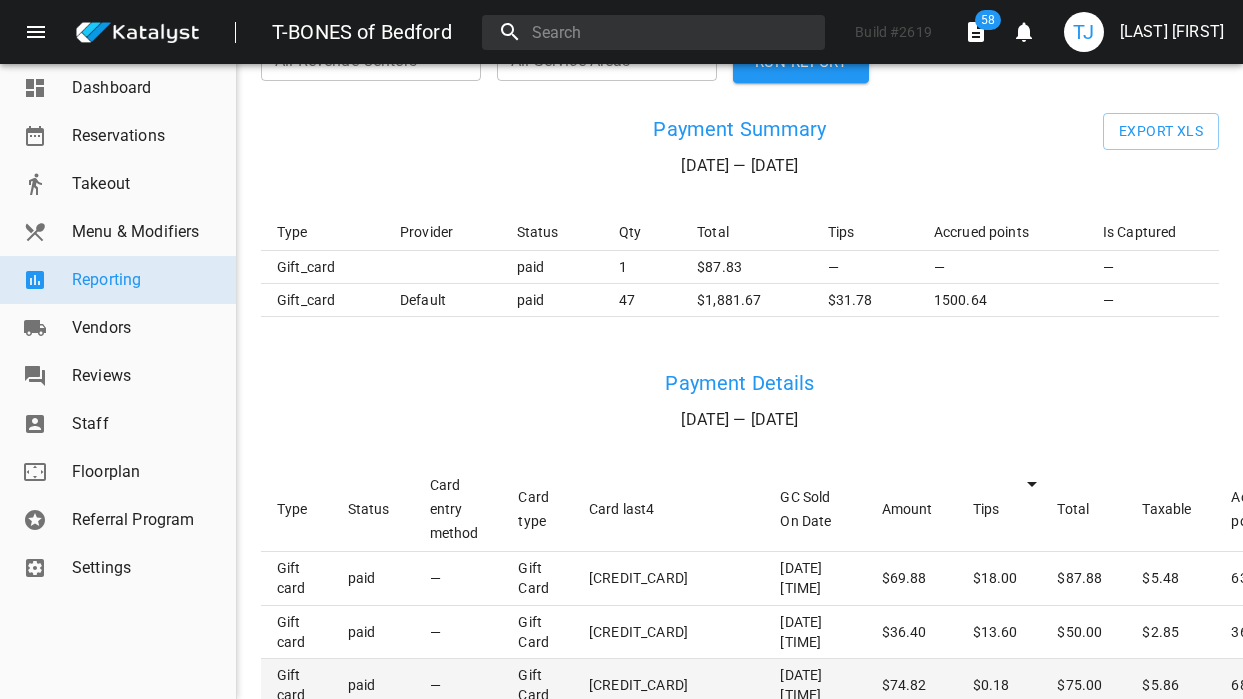 scroll, scrollTop: 0, scrollLeft: 0, axis: both 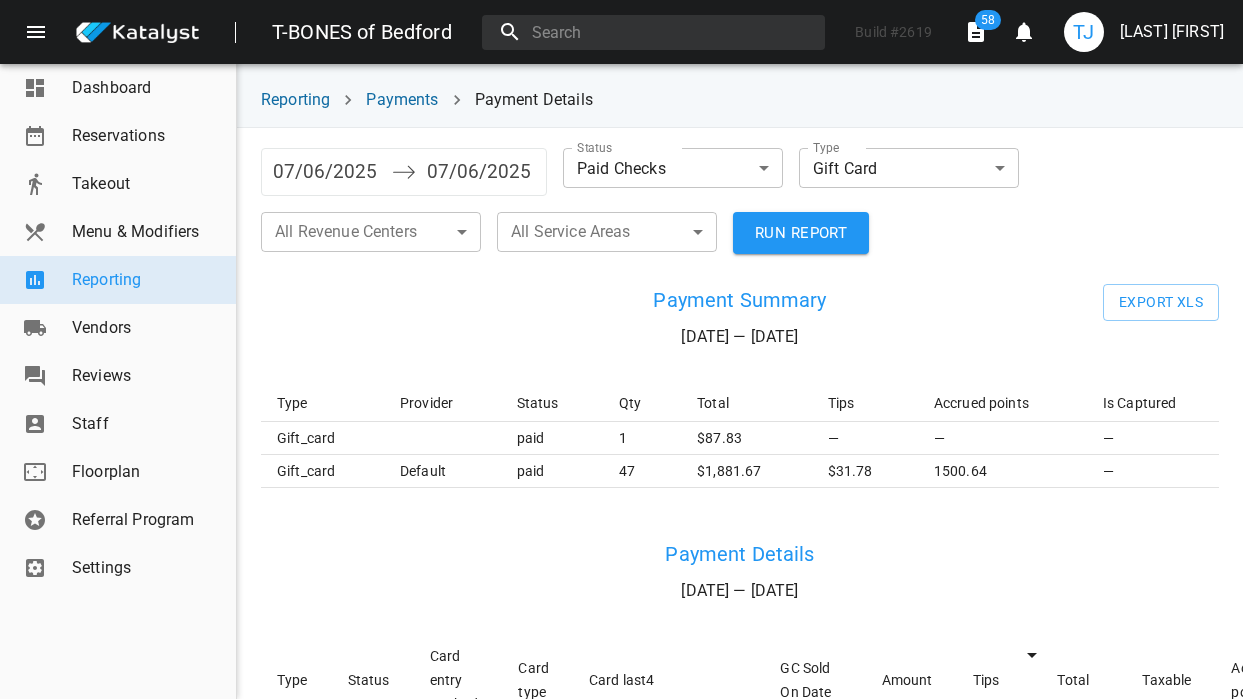 click on "T-BONES of Bedford Build # [NUMBER] [NUMBER] [NUMBER] [LAST] [FIRST] Dashboard Reservations Takeout Menu & Modifiers Reporting Vendors Reviews Staff Floorplan Referral Program Settings Reporting Payments Payment Details [DATE] Navigate forward to interact with the calendar and select a date. Press the question mark key to get the keyboard shortcuts for changing dates. [DATE] Navigate backward to interact with the calendar and select a date. Press the question mark key to get the keyboard shortcuts for changing dates. Status Paid Checks paid   Type Gift Card gift_card   All Revenue Centers     All Service Areas     RUN REPORT   Payment Summary [DATE] — [DATE]   Export XLS Type Provider Status Qty Total Tips Accrued points Is Captured gift_card paid 1 $ [NUMBER] [NUMBER] — — — gift_card default paid 47 $ [NUMBER] [NUMBER] [NUMBER] —   Payment Details [DATE] — [DATE]   Type   Status   Card entry method   Card type   Card last4   GC Sold On Date   Amount   Tips   Total   Taxable   Accrued points   Created At" at bounding box center (621, 349) 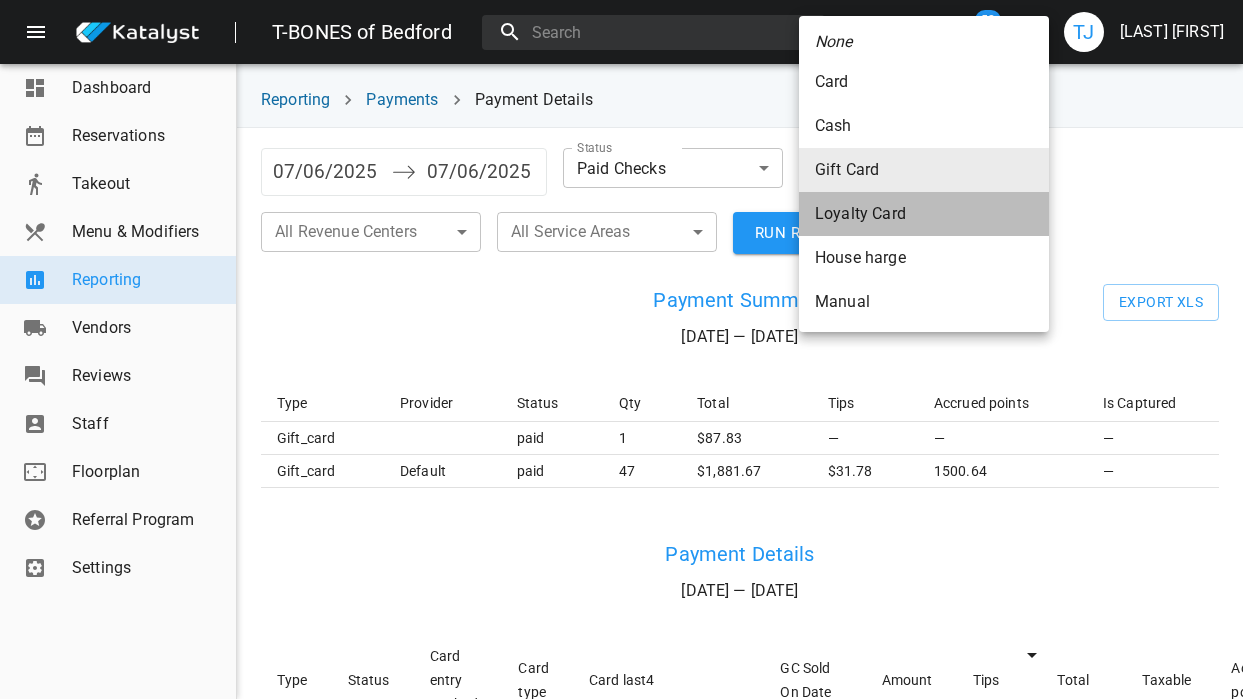 click on "Loyalty Card" at bounding box center [924, 82] 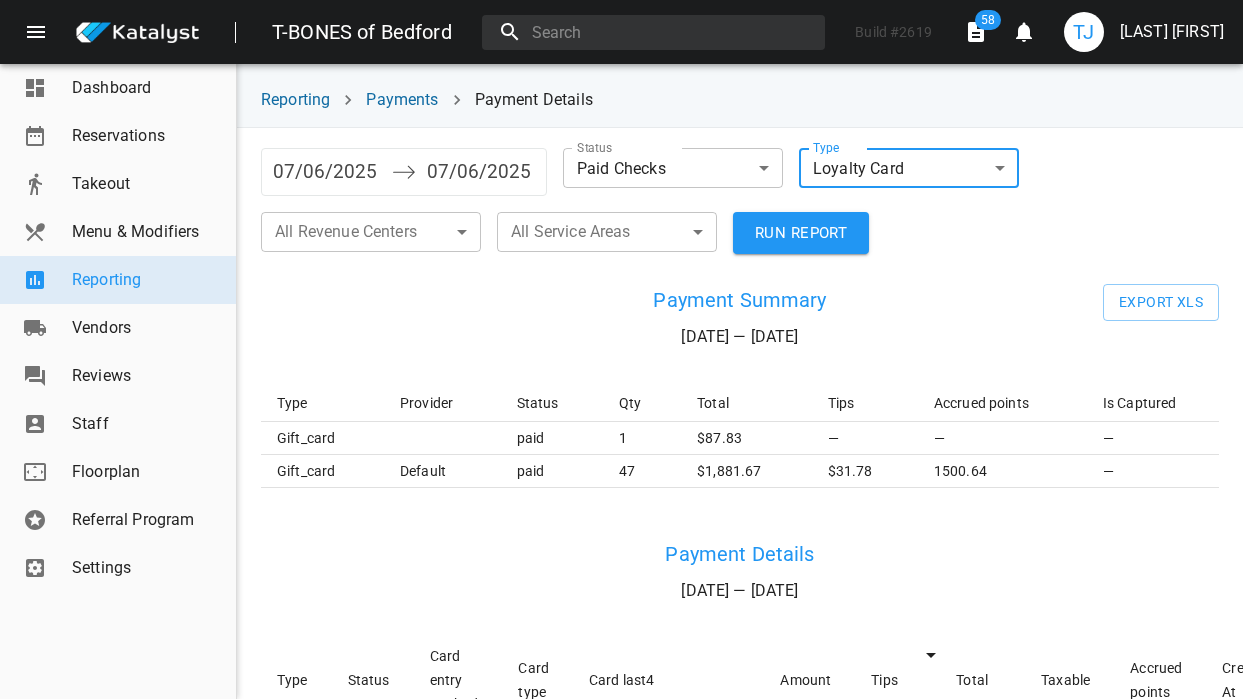 click on "RUN REPORT" at bounding box center (801, 233) 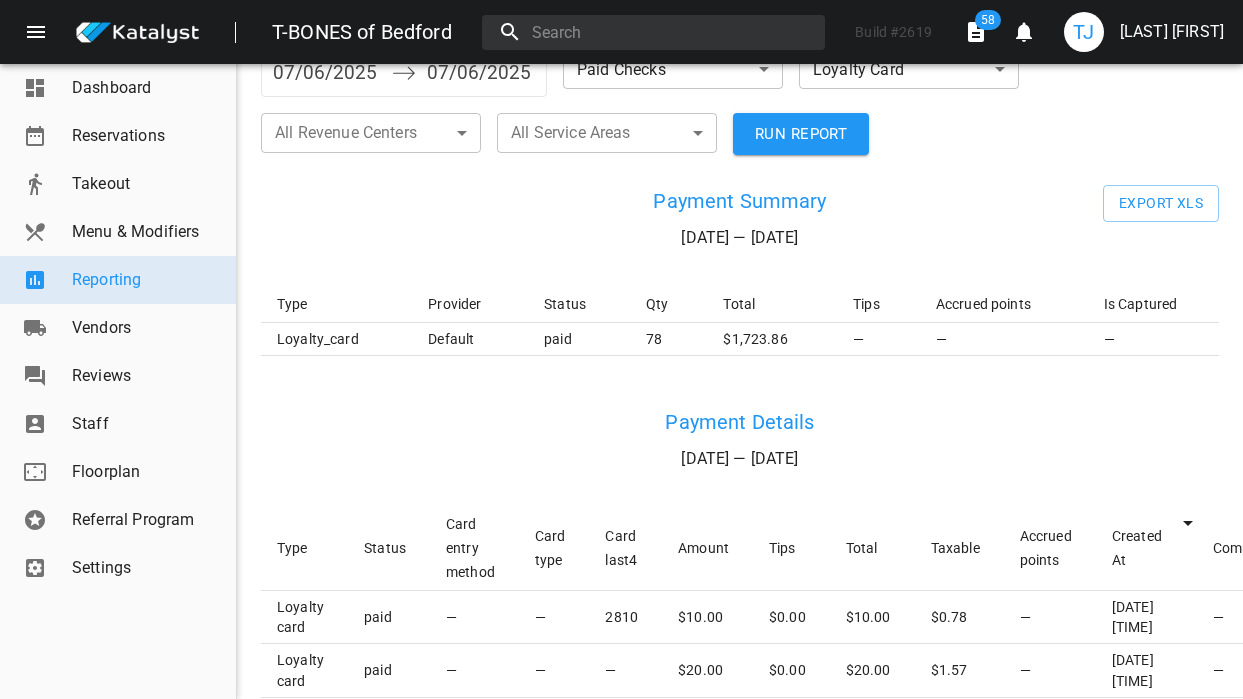 scroll, scrollTop: 227, scrollLeft: 0, axis: vertical 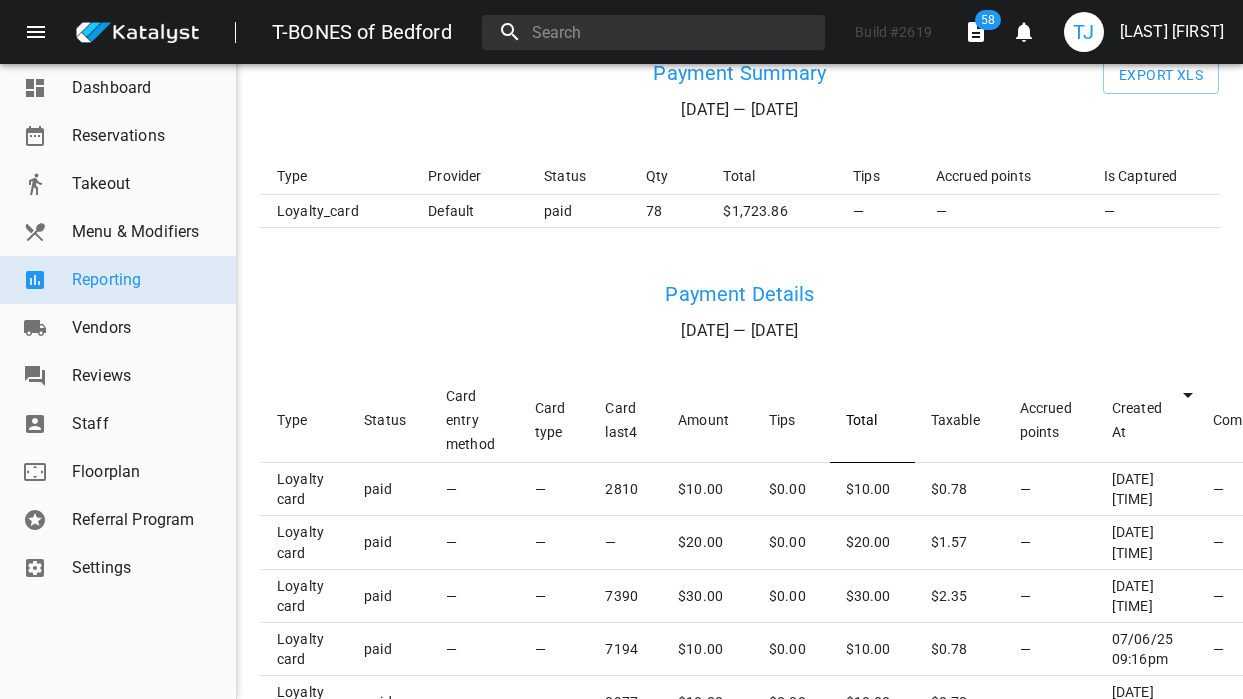 click on "Total" at bounding box center [872, 420] 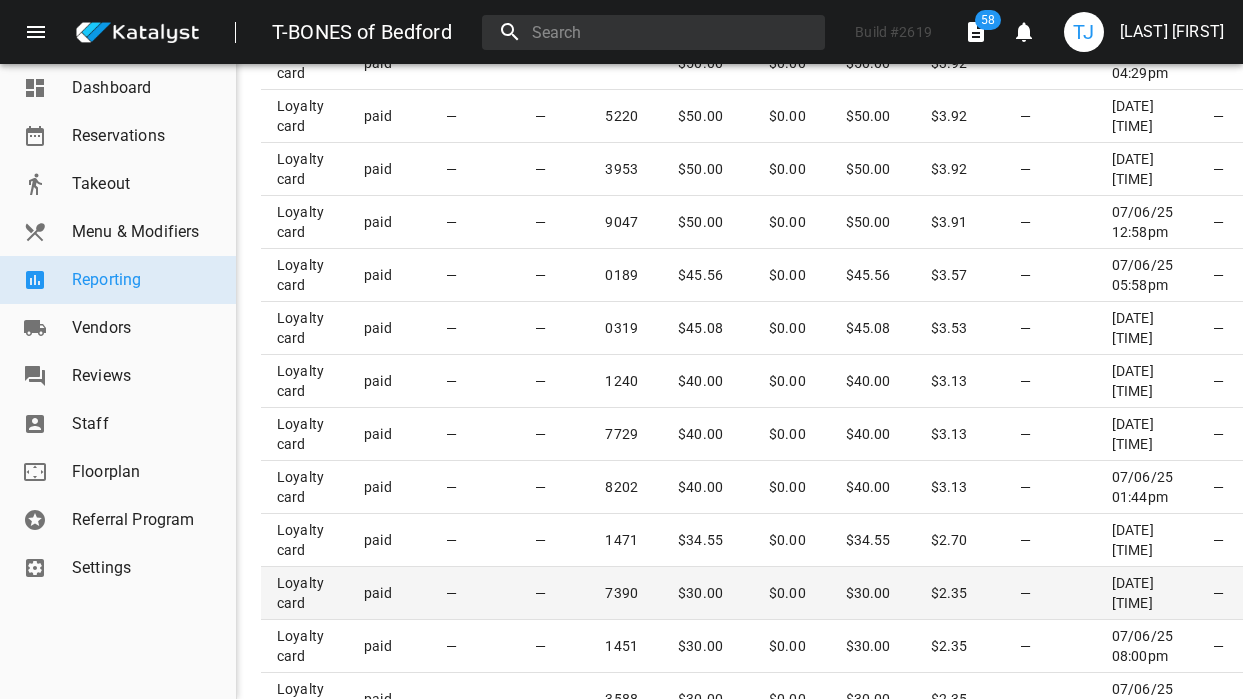 scroll, scrollTop: 1113, scrollLeft: 0, axis: vertical 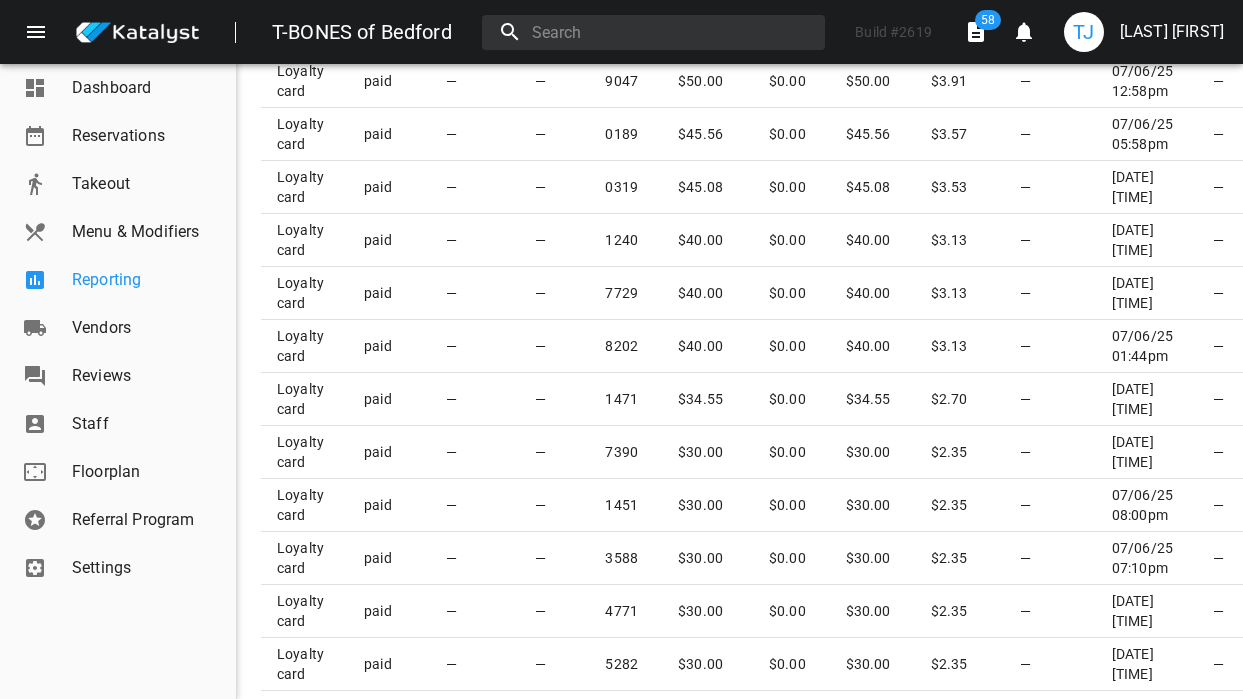 click on "Reporting" at bounding box center (118, 280) 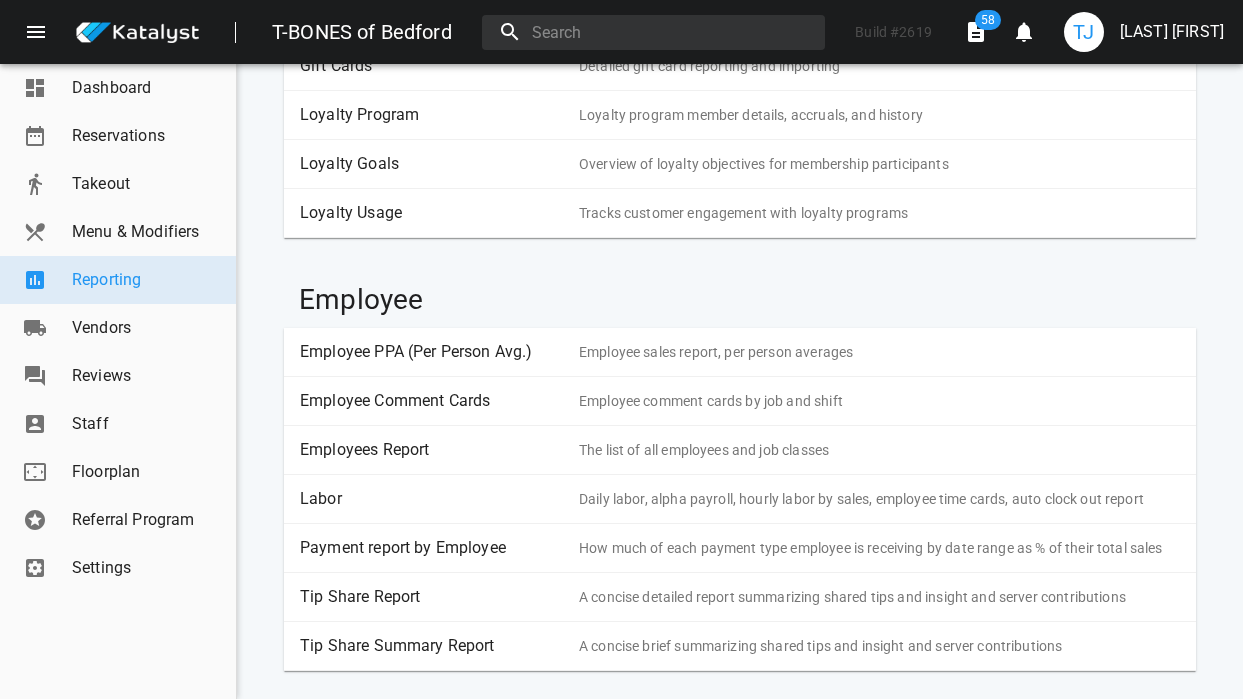scroll, scrollTop: 1408, scrollLeft: 0, axis: vertical 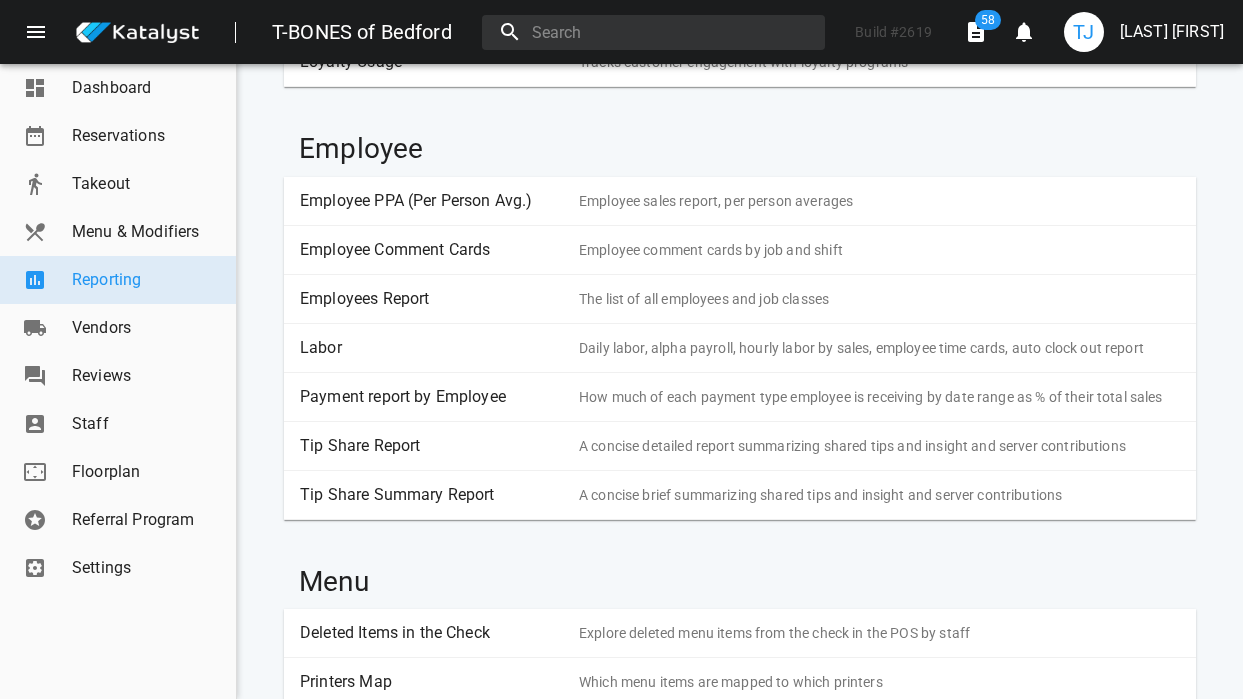 click on "Labor" at bounding box center (432, 348) 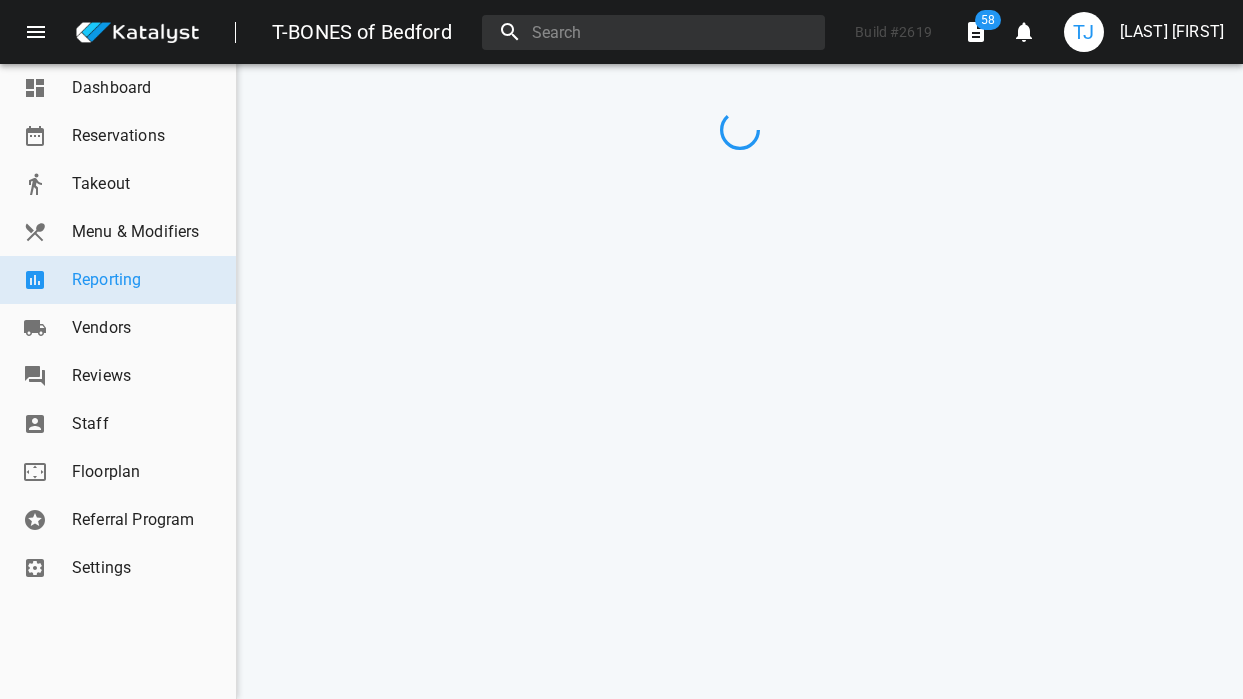 scroll, scrollTop: 0, scrollLeft: 0, axis: both 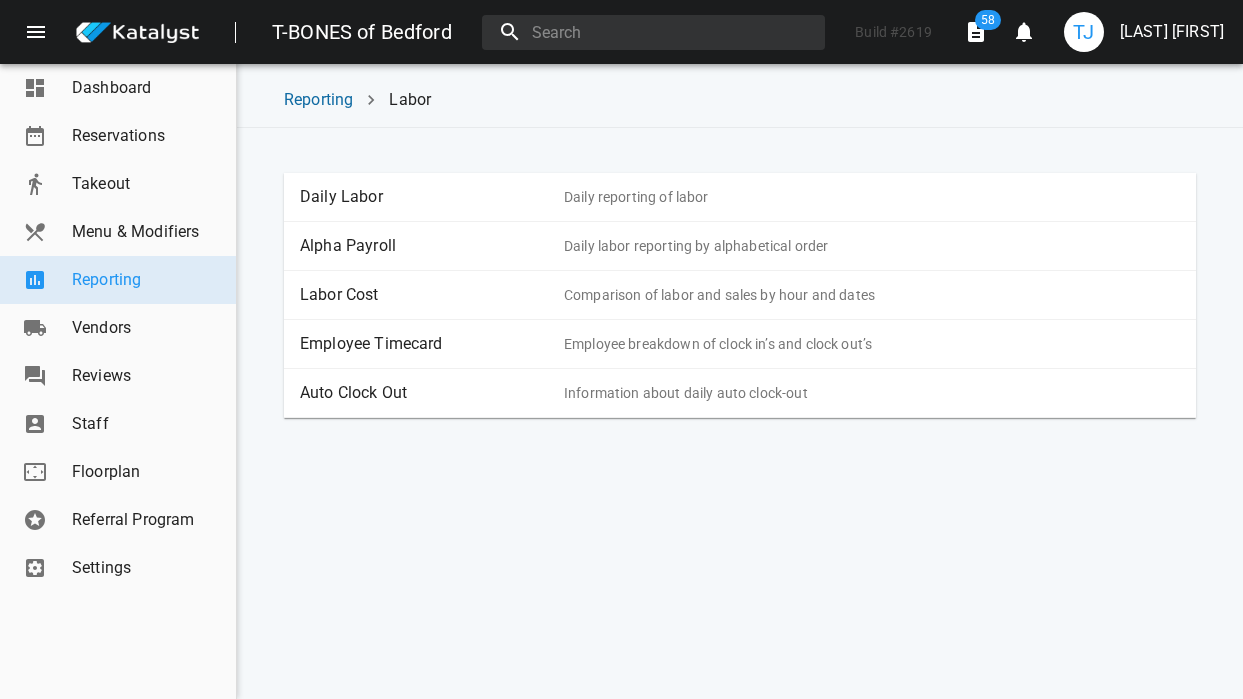 click on "Employee Timecard" at bounding box center (432, 344) 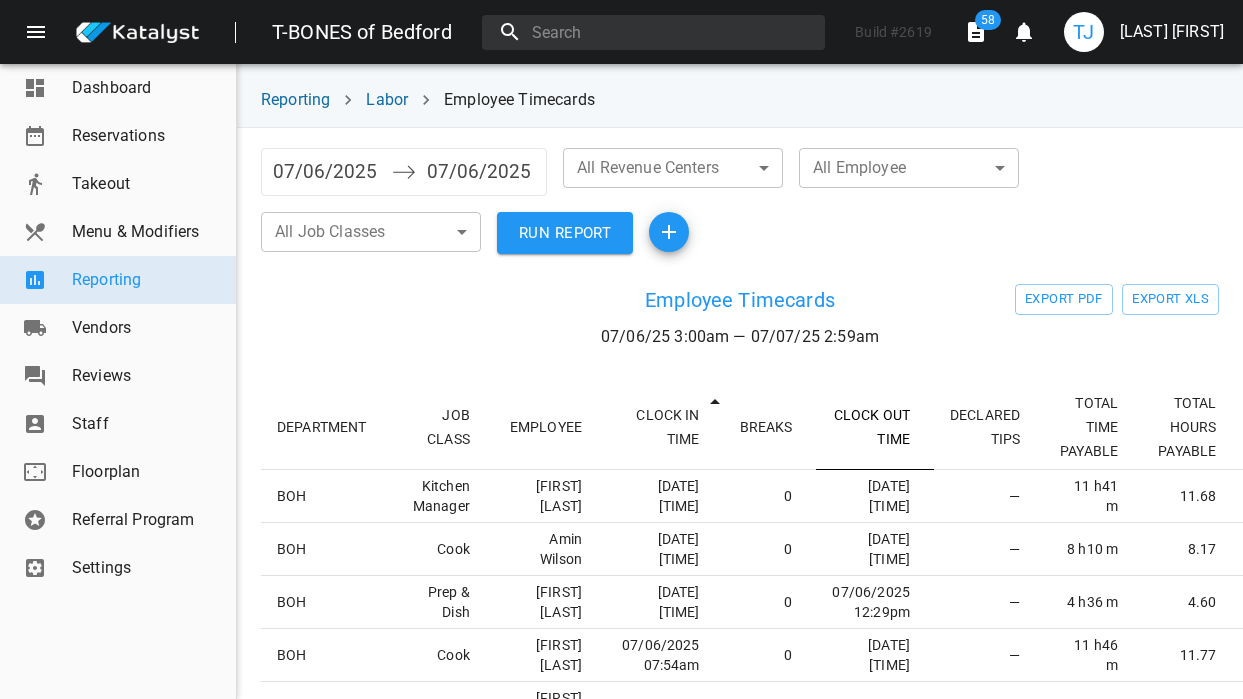 click on "CLOCK OUT TIME" at bounding box center [875, 427] 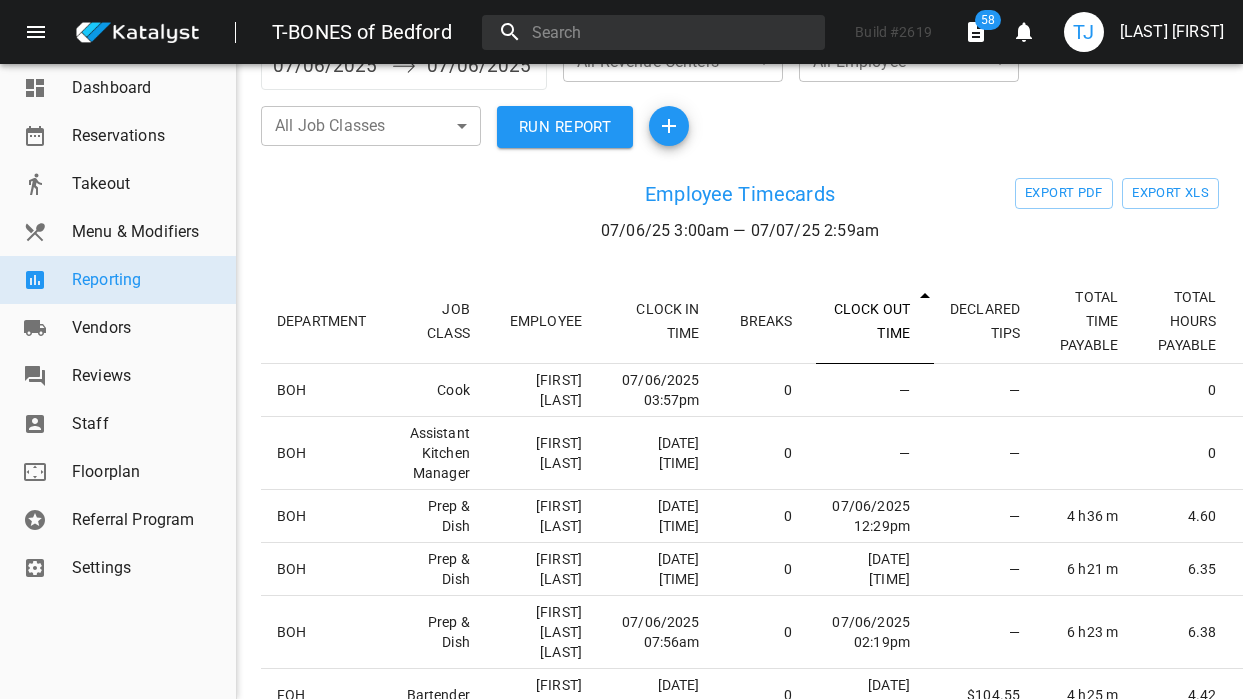 scroll, scrollTop: 113, scrollLeft: 0, axis: vertical 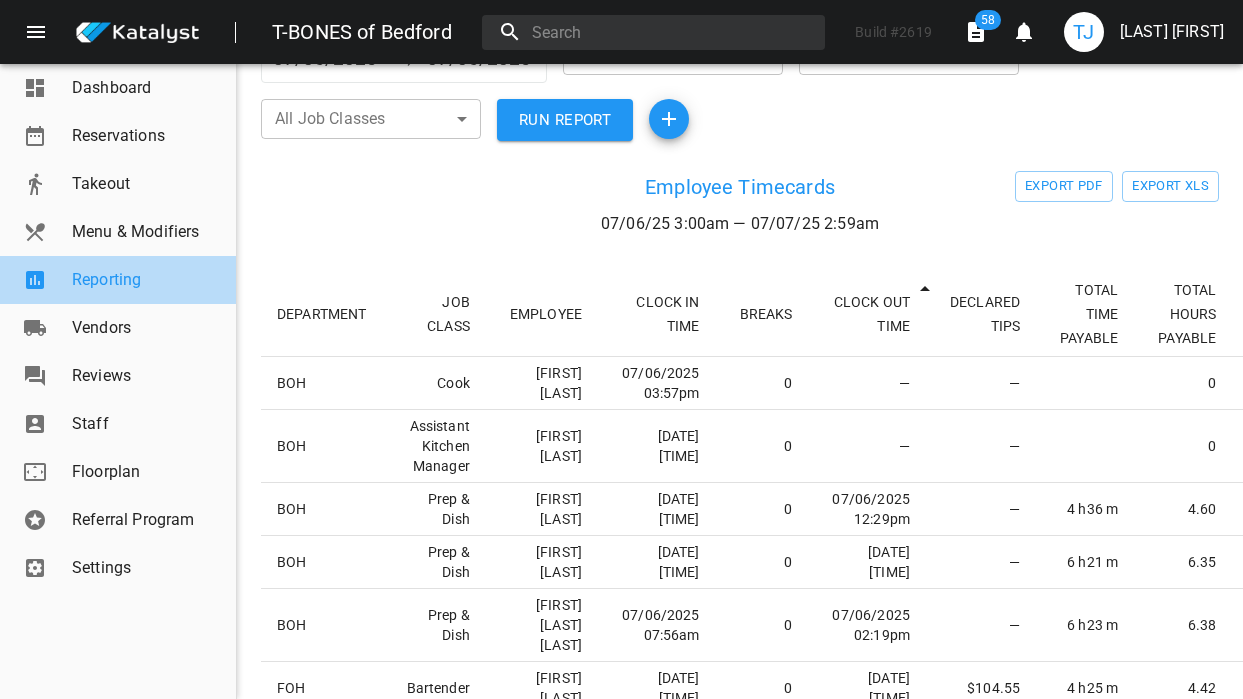 click on "Reporting" at bounding box center [146, 280] 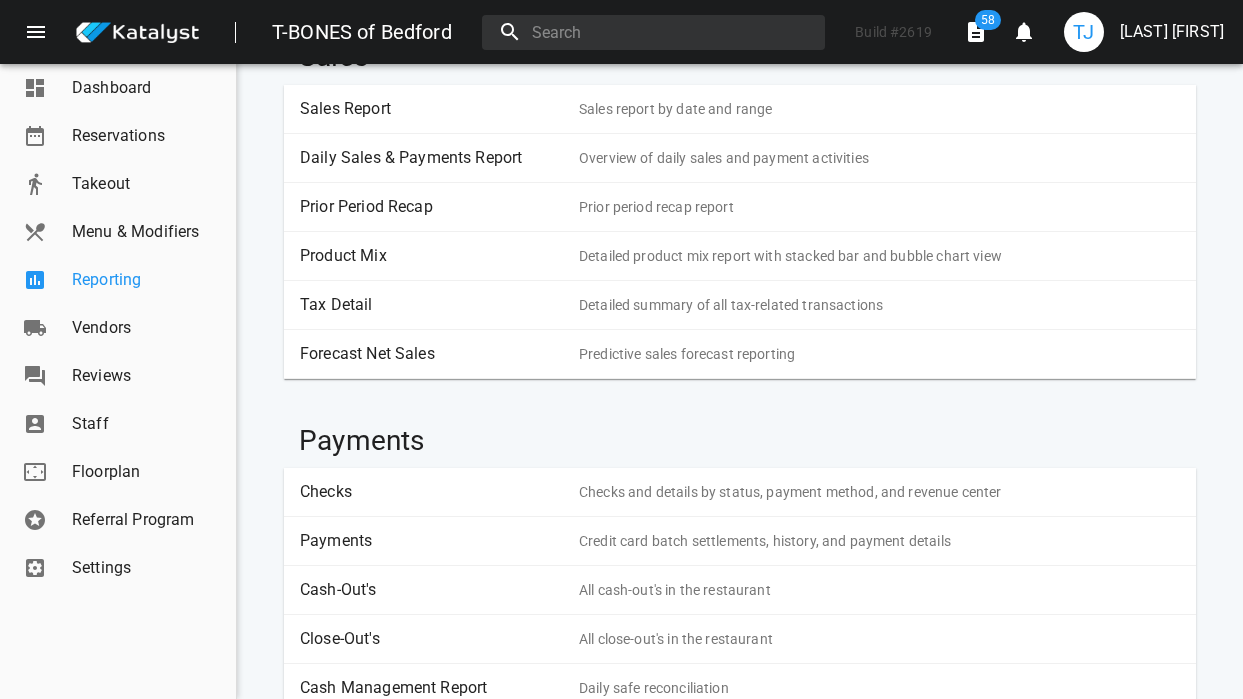 click on "Reporting" at bounding box center (146, 280) 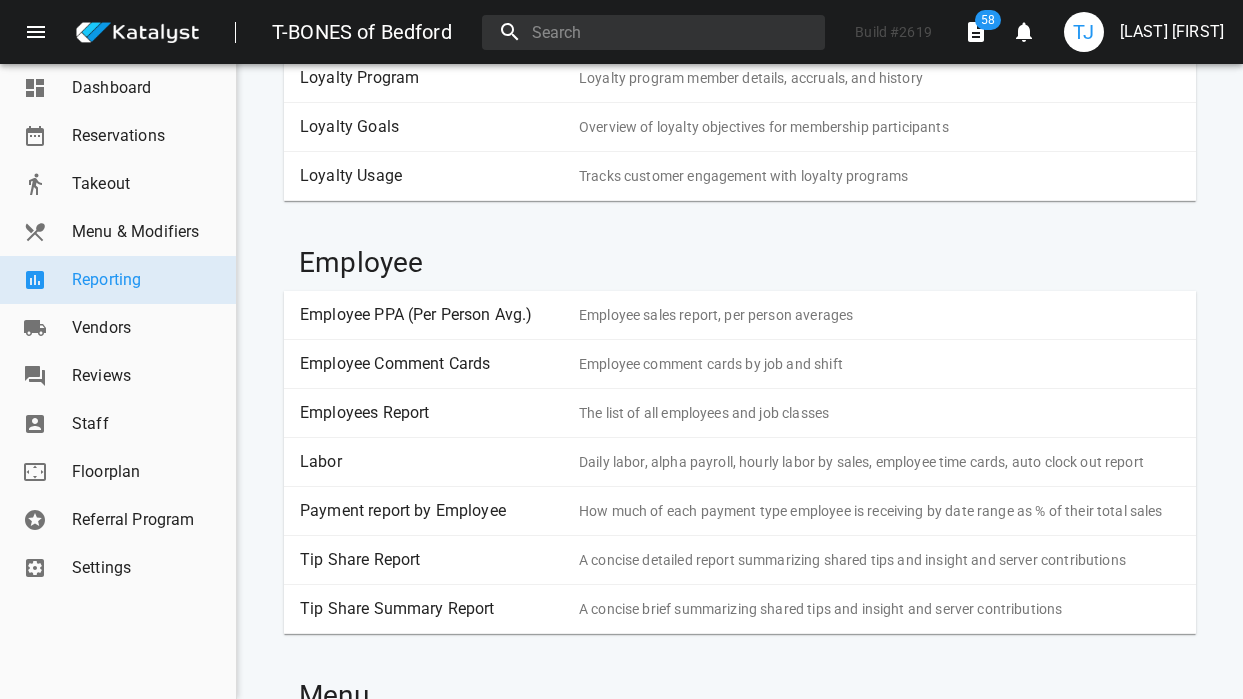 scroll, scrollTop: 1298, scrollLeft: 0, axis: vertical 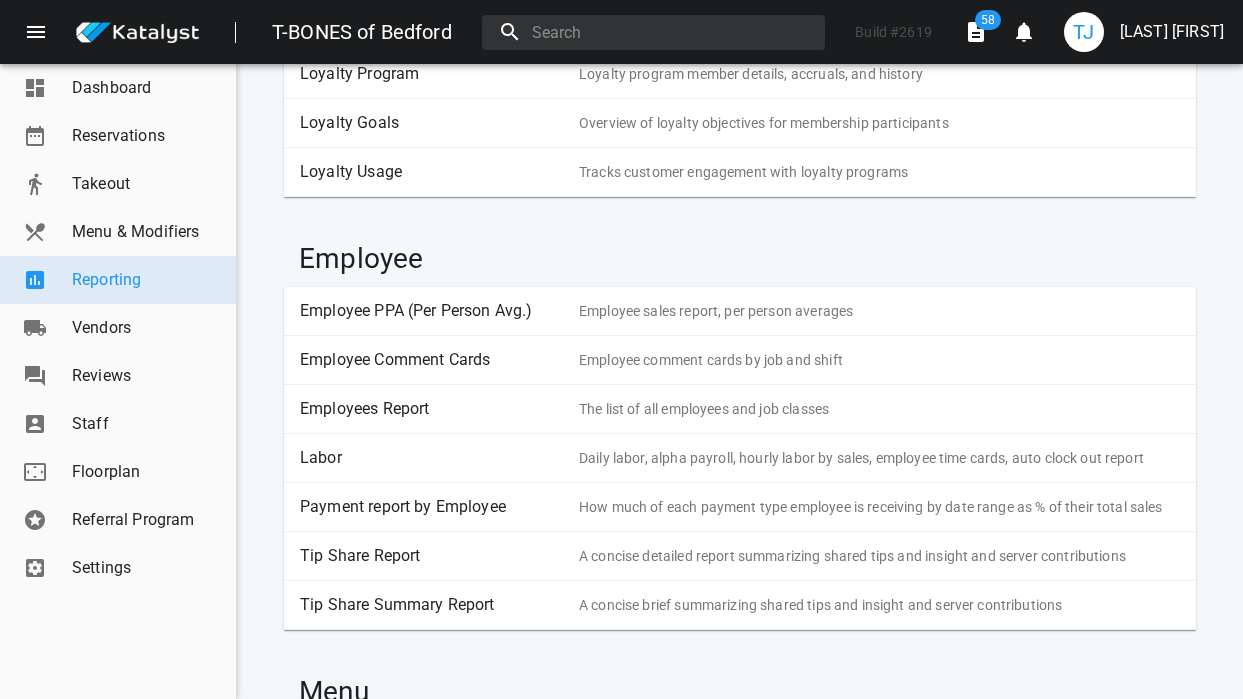 click on "Labor" at bounding box center [432, 458] 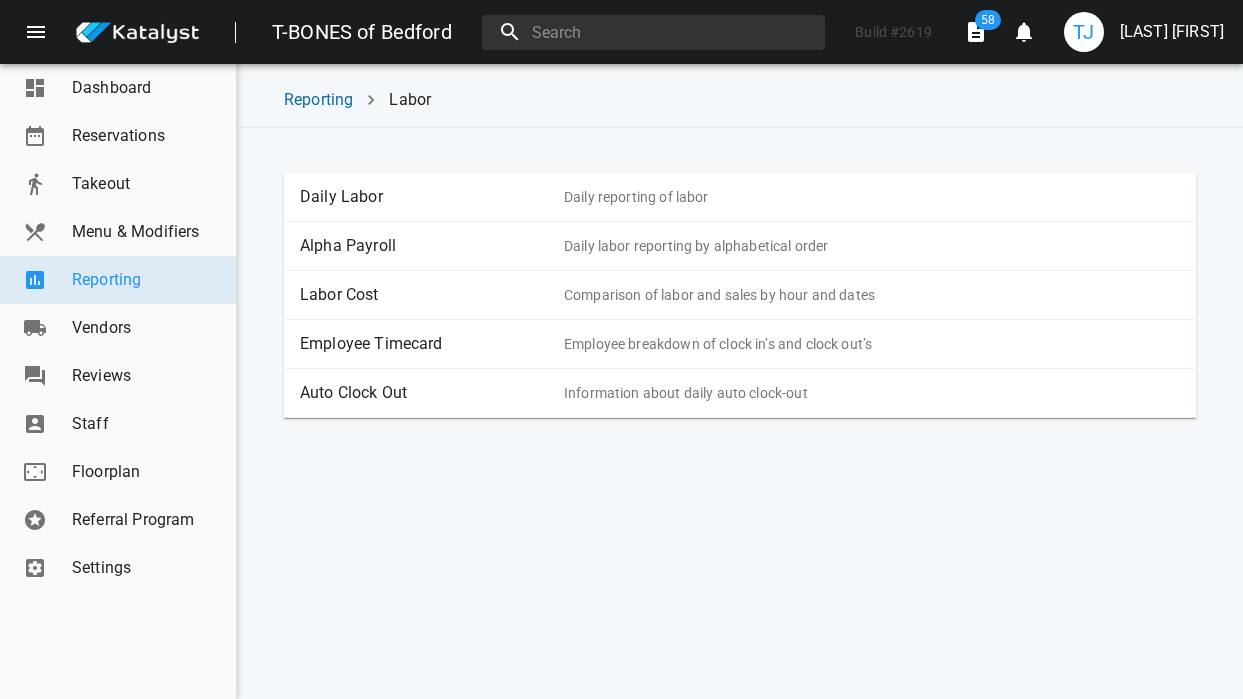scroll, scrollTop: 0, scrollLeft: 0, axis: both 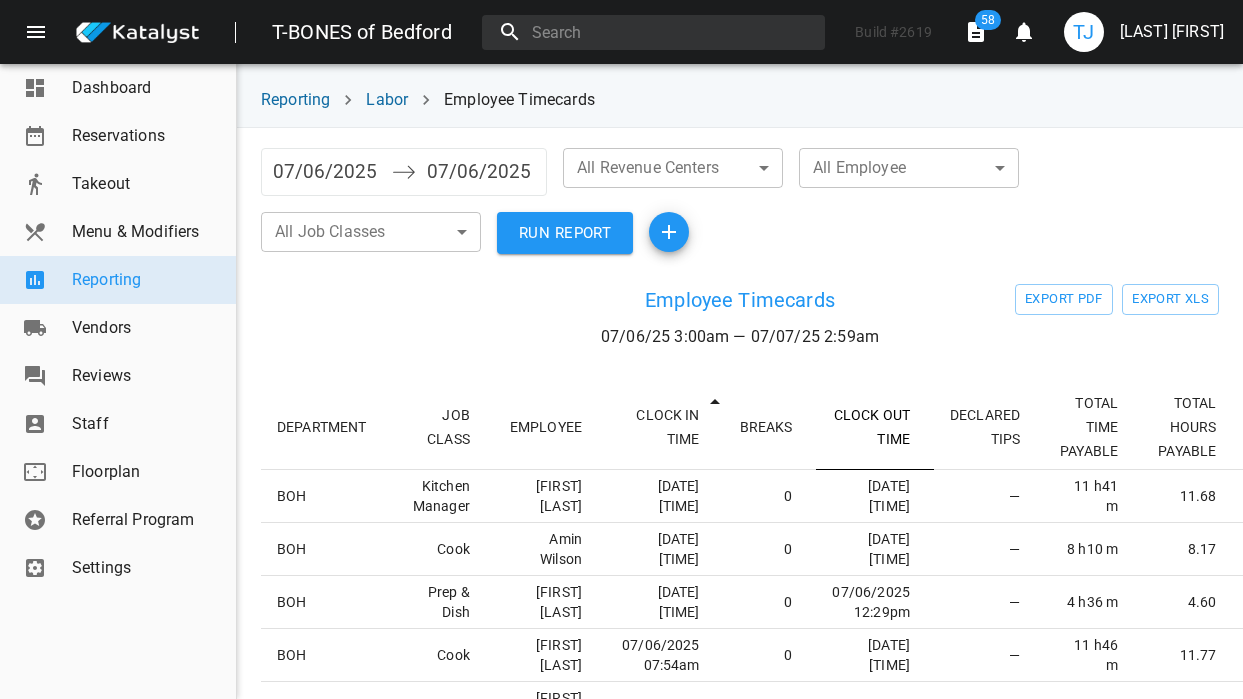 click on "CLOCK OUT TIME" at bounding box center [875, 427] 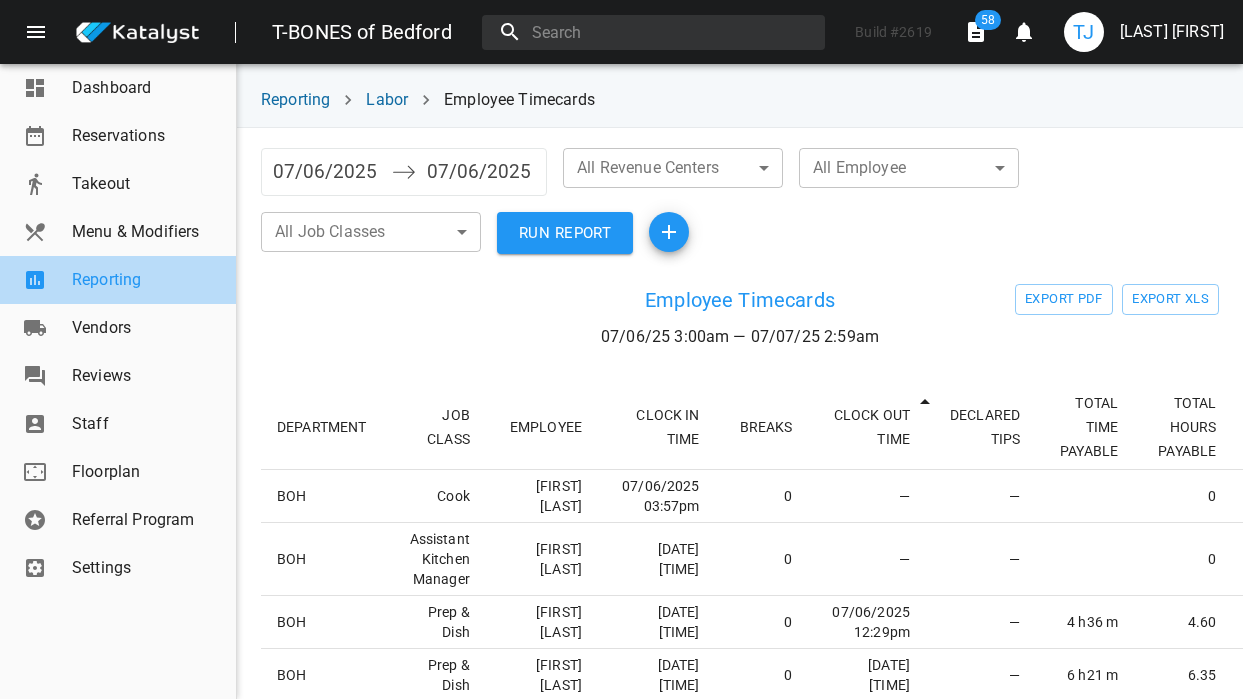click on "Reporting" at bounding box center [146, 280] 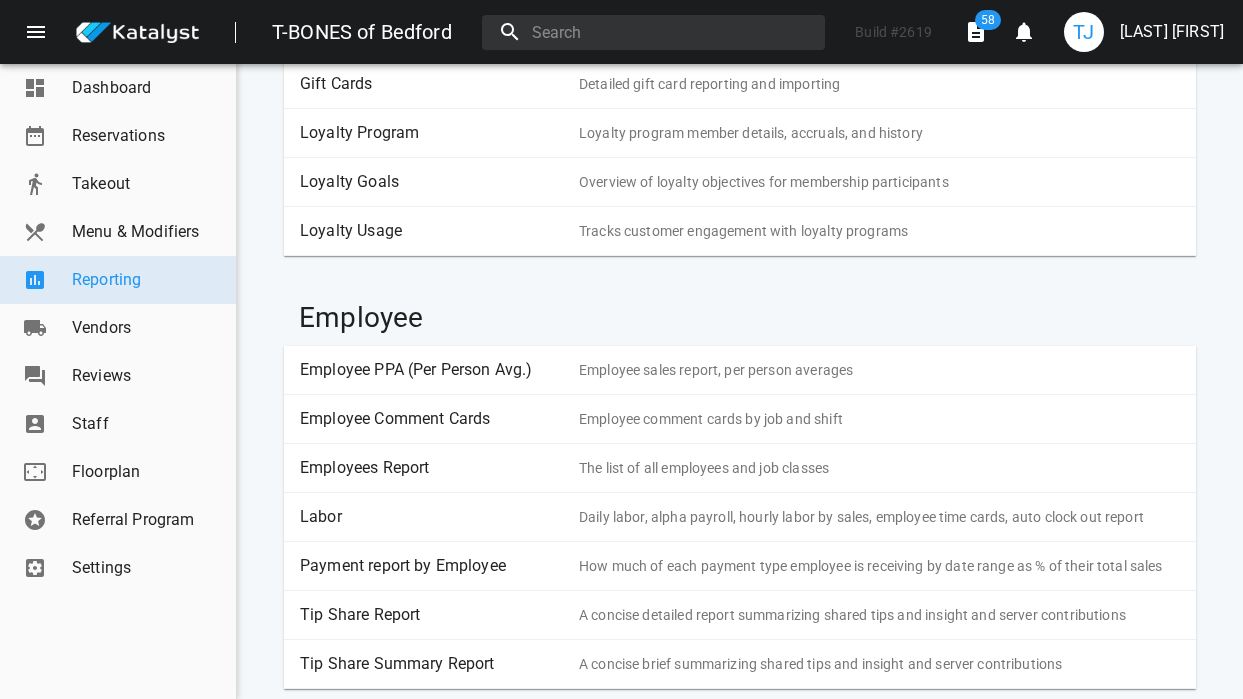 scroll, scrollTop: 1247, scrollLeft: 0, axis: vertical 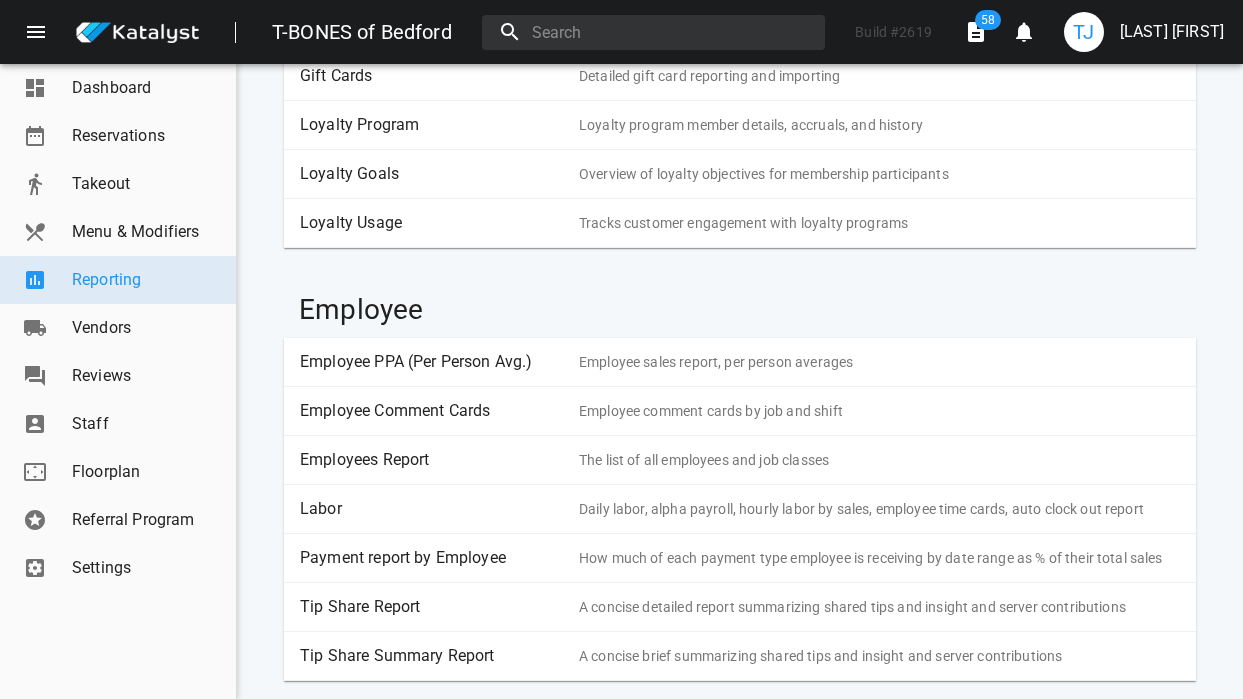 click on "Labor" at bounding box center [432, 509] 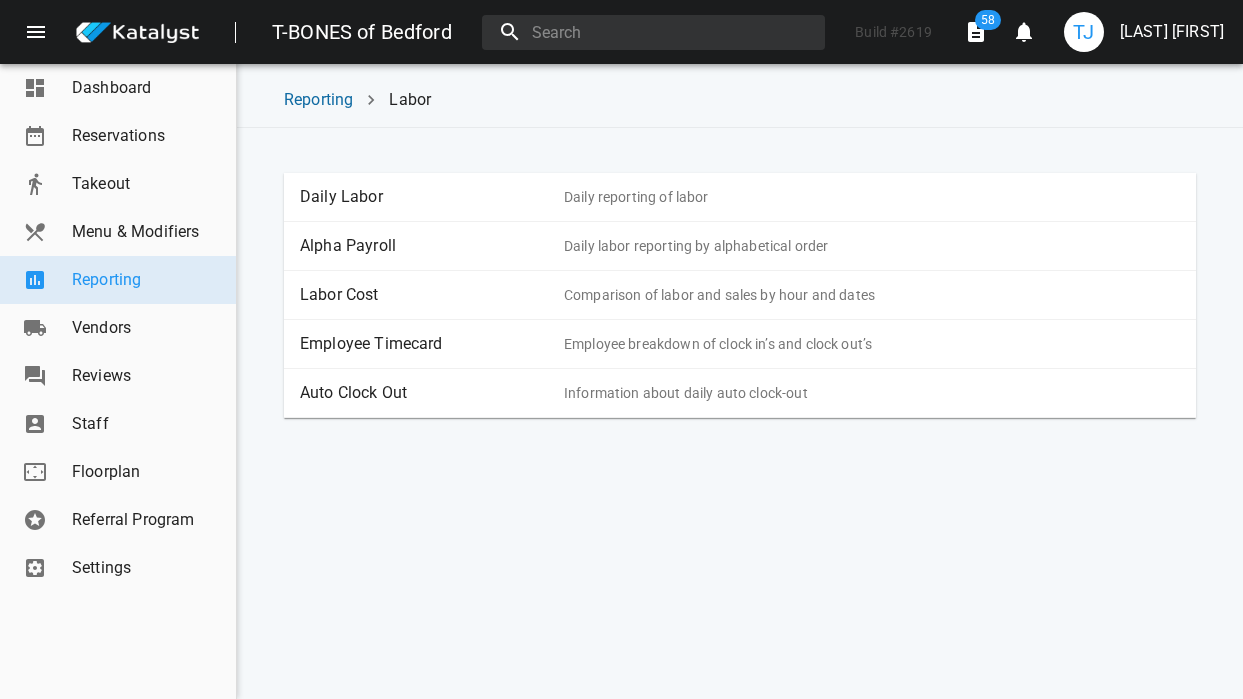 scroll, scrollTop: 0, scrollLeft: 0, axis: both 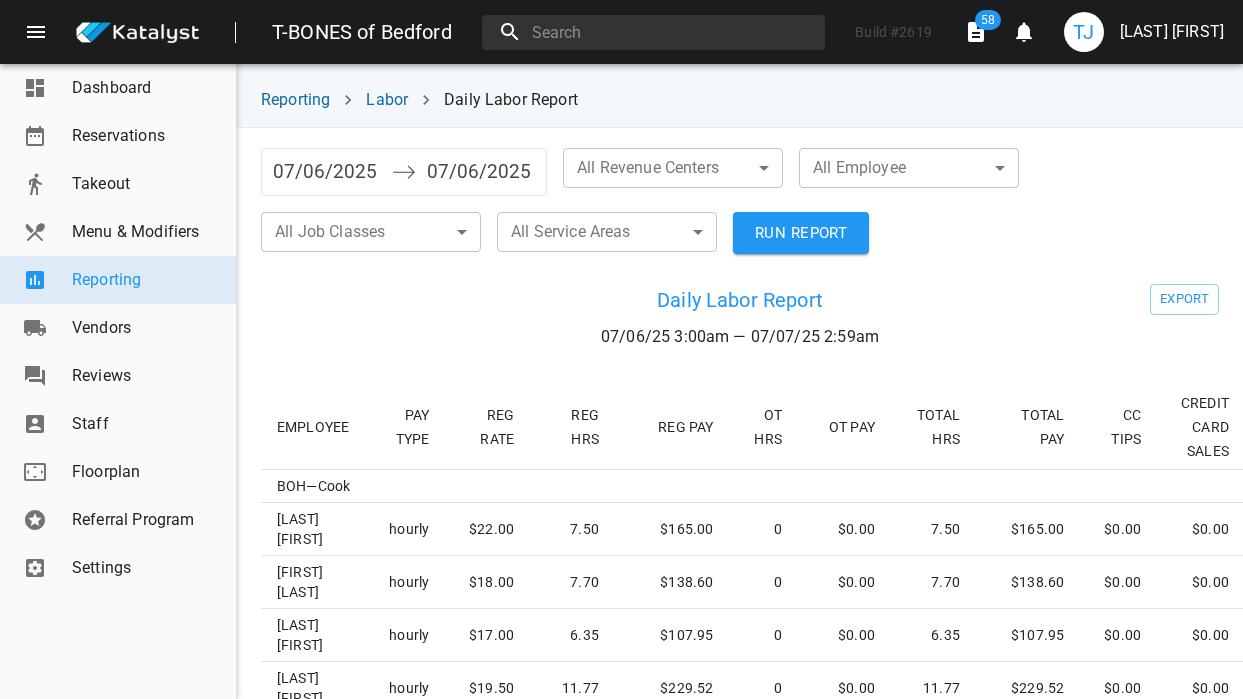 click on "RUN REPORT" at bounding box center [801, 233] 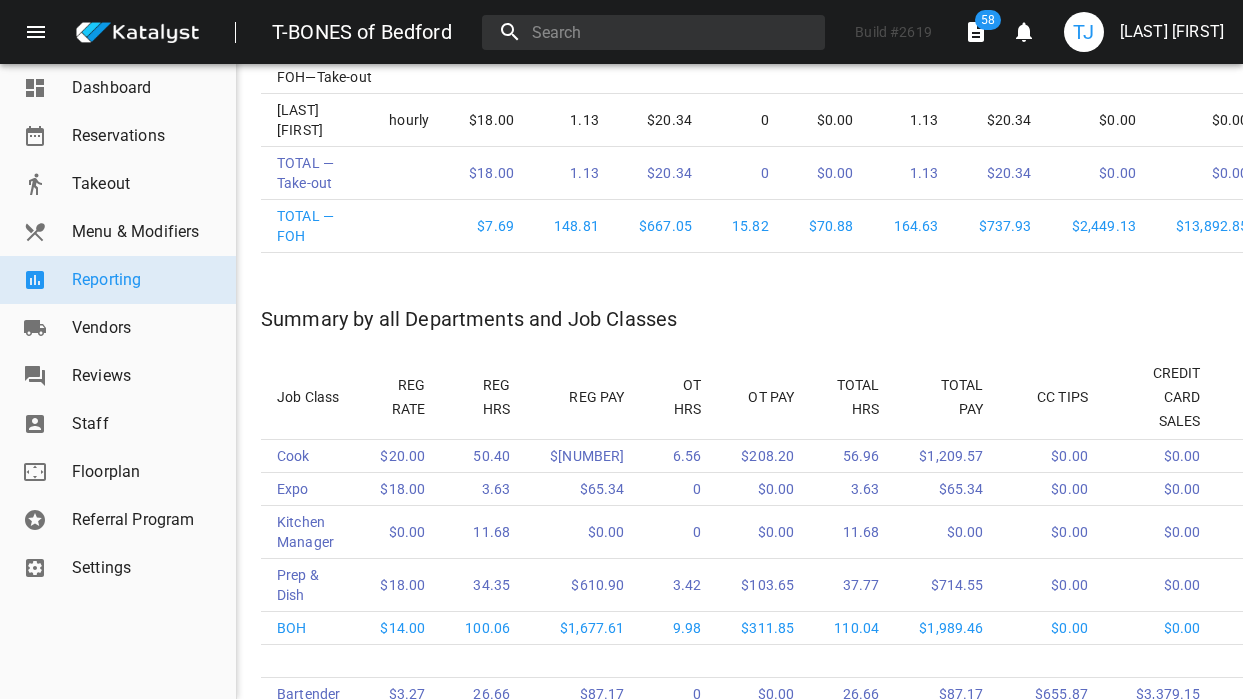 scroll, scrollTop: 3304, scrollLeft: 0, axis: vertical 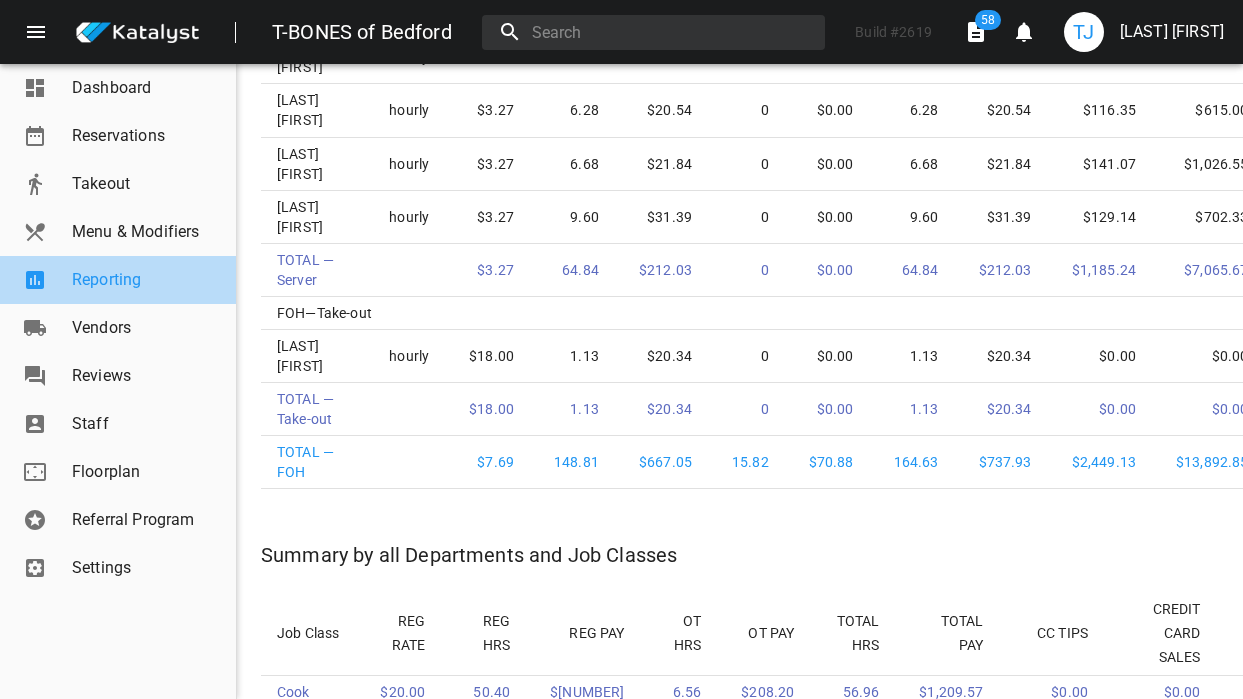 click on "Reporting" at bounding box center [118, 280] 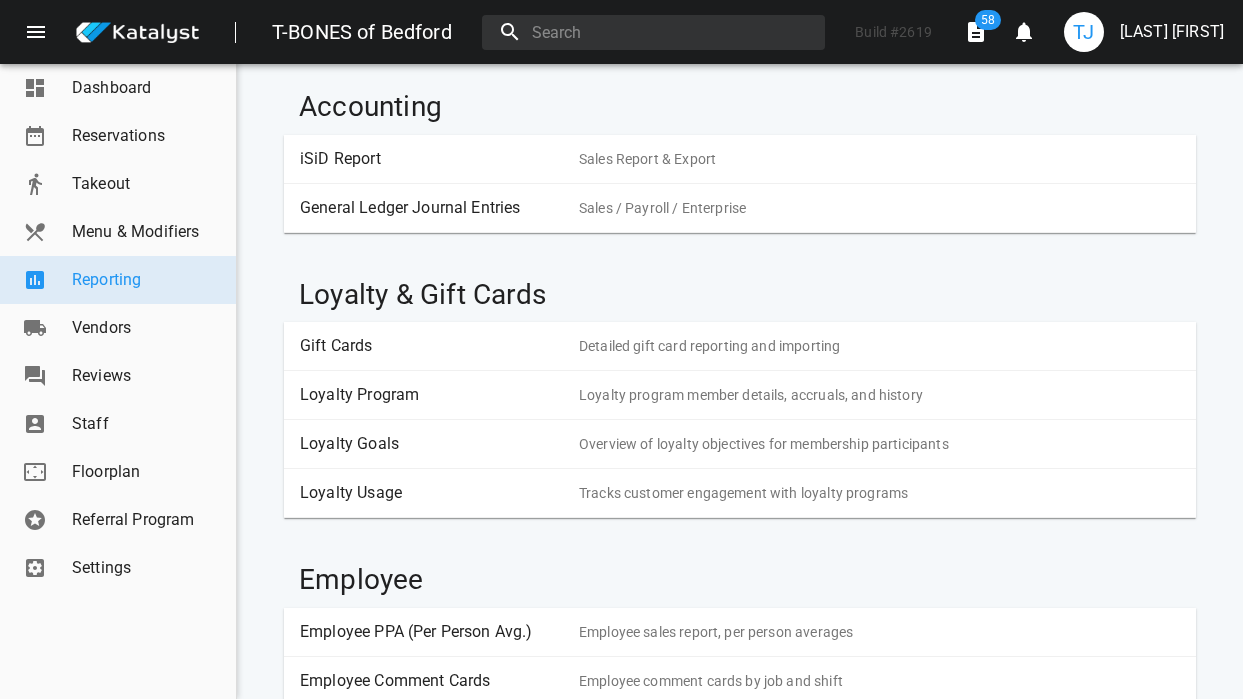 scroll, scrollTop: 1264, scrollLeft: 0, axis: vertical 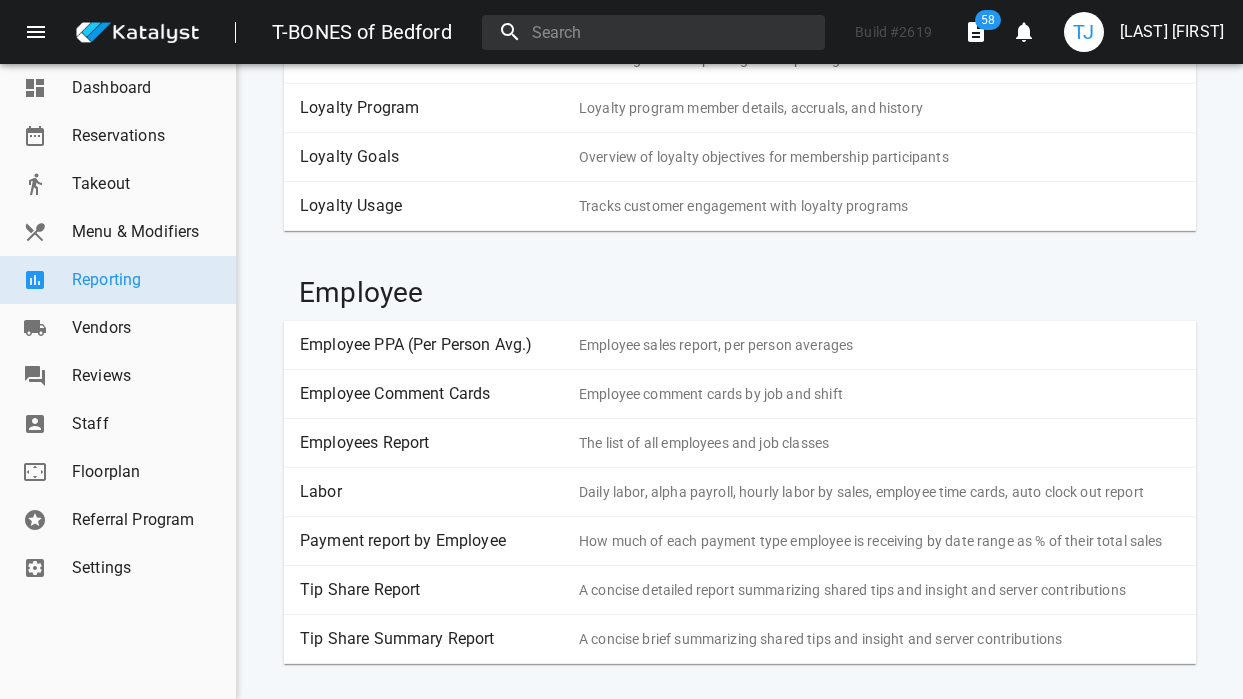 click on "Labor" at bounding box center [432, 492] 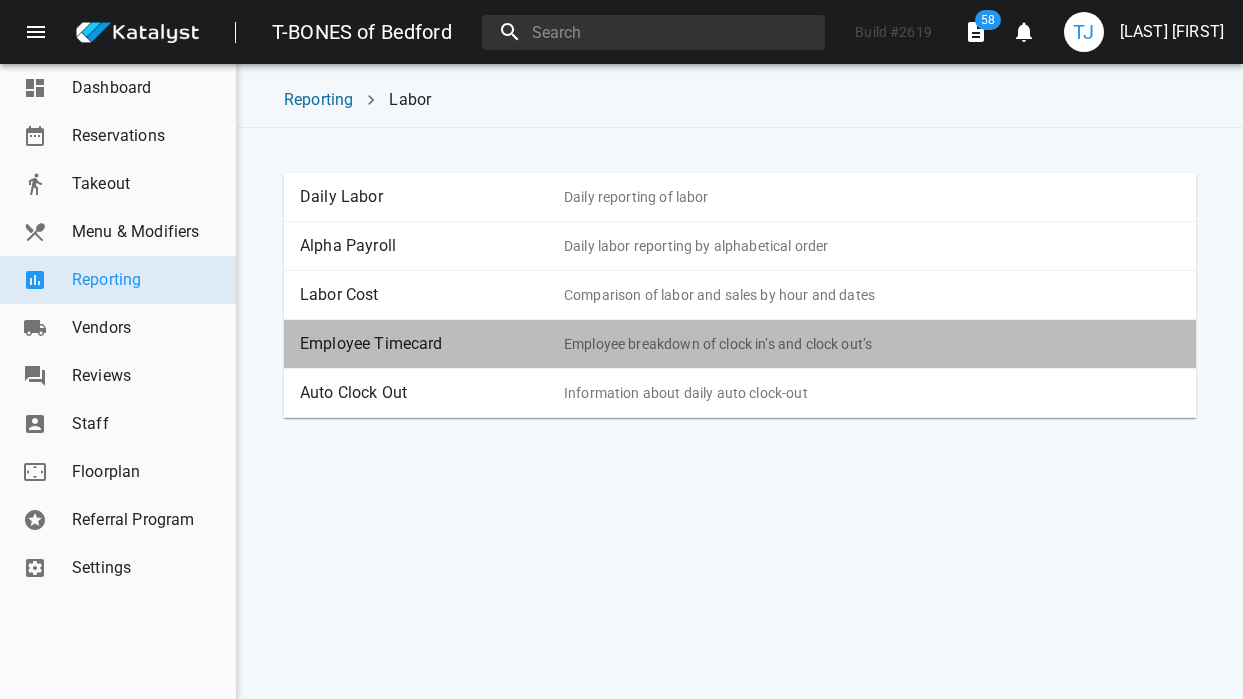 click on "Employee Timecard" at bounding box center (432, 344) 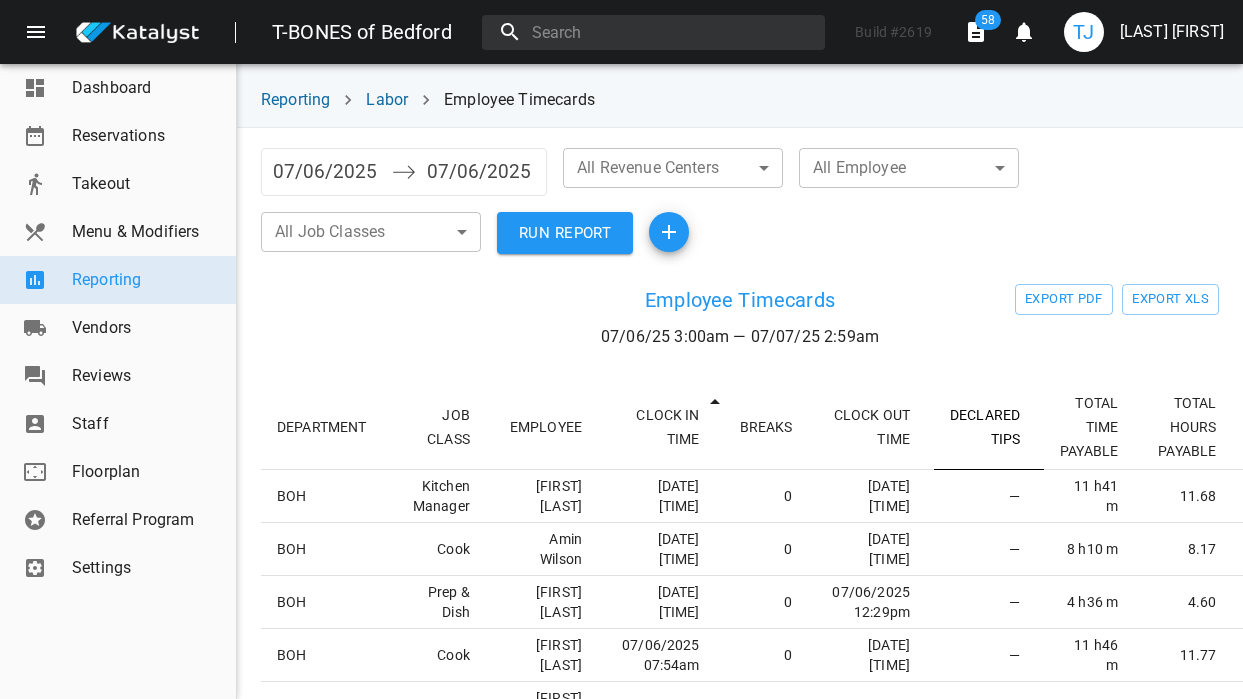 click on "DECLARED TIPS" at bounding box center [989, 427] 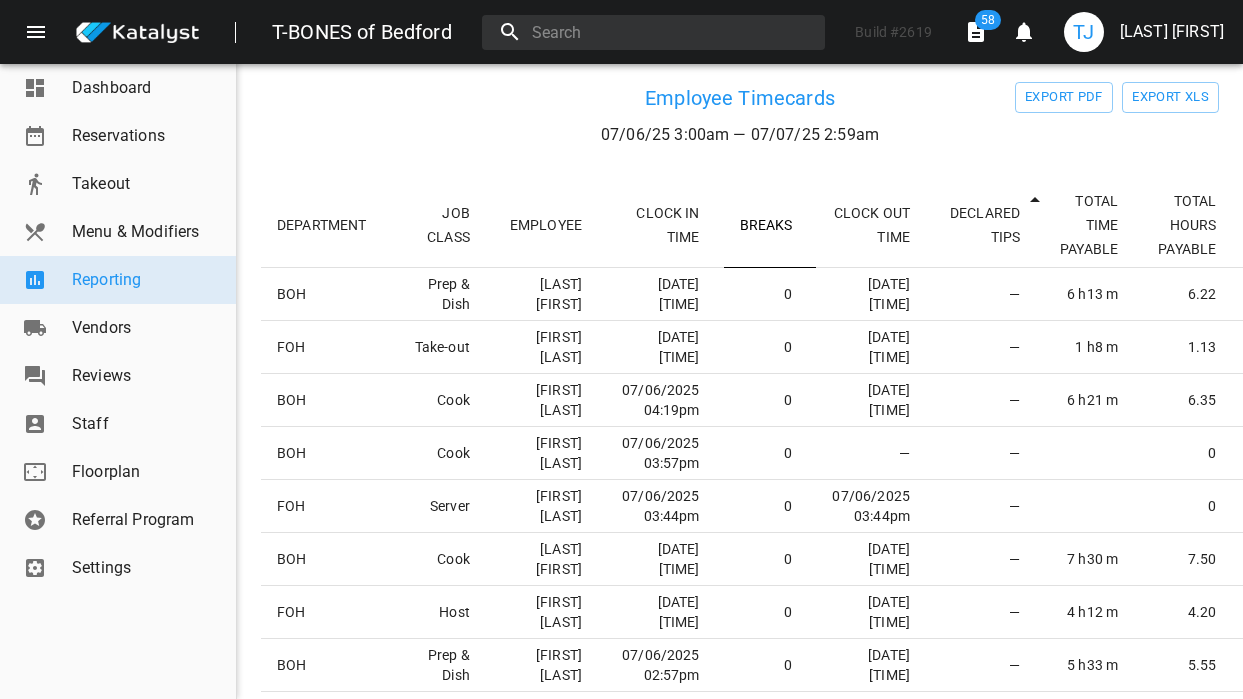 scroll, scrollTop: 189, scrollLeft: 0, axis: vertical 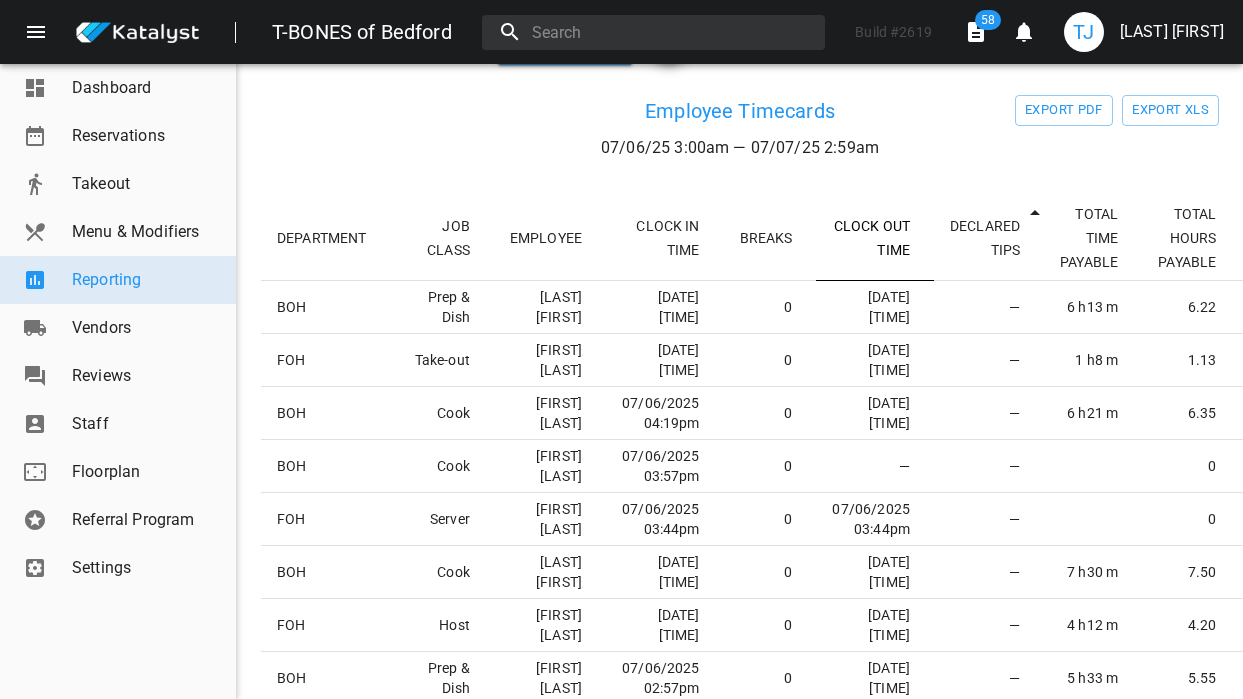 click on "CLOCK OUT TIME" at bounding box center [875, 238] 